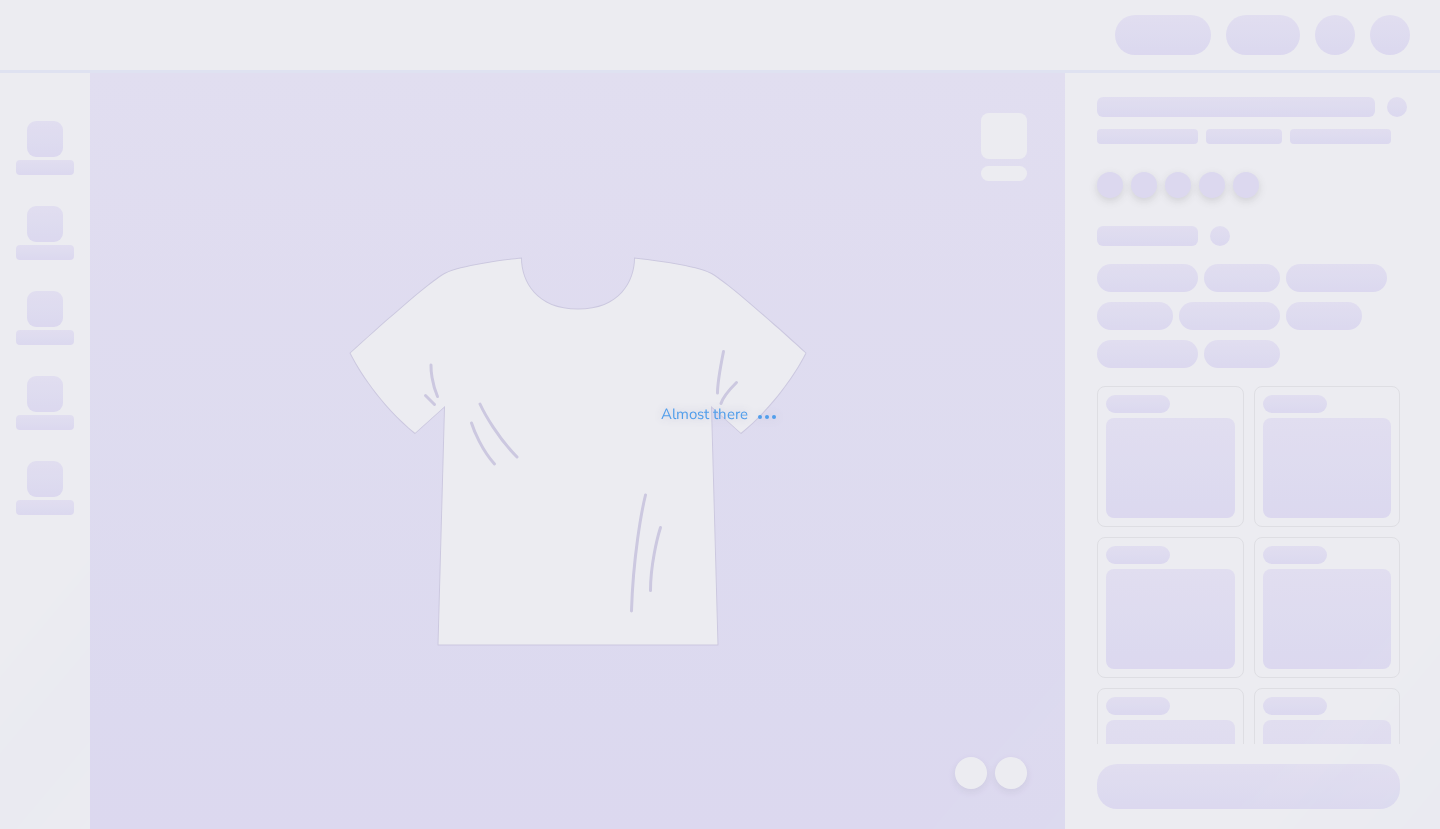 scroll, scrollTop: 0, scrollLeft: 0, axis: both 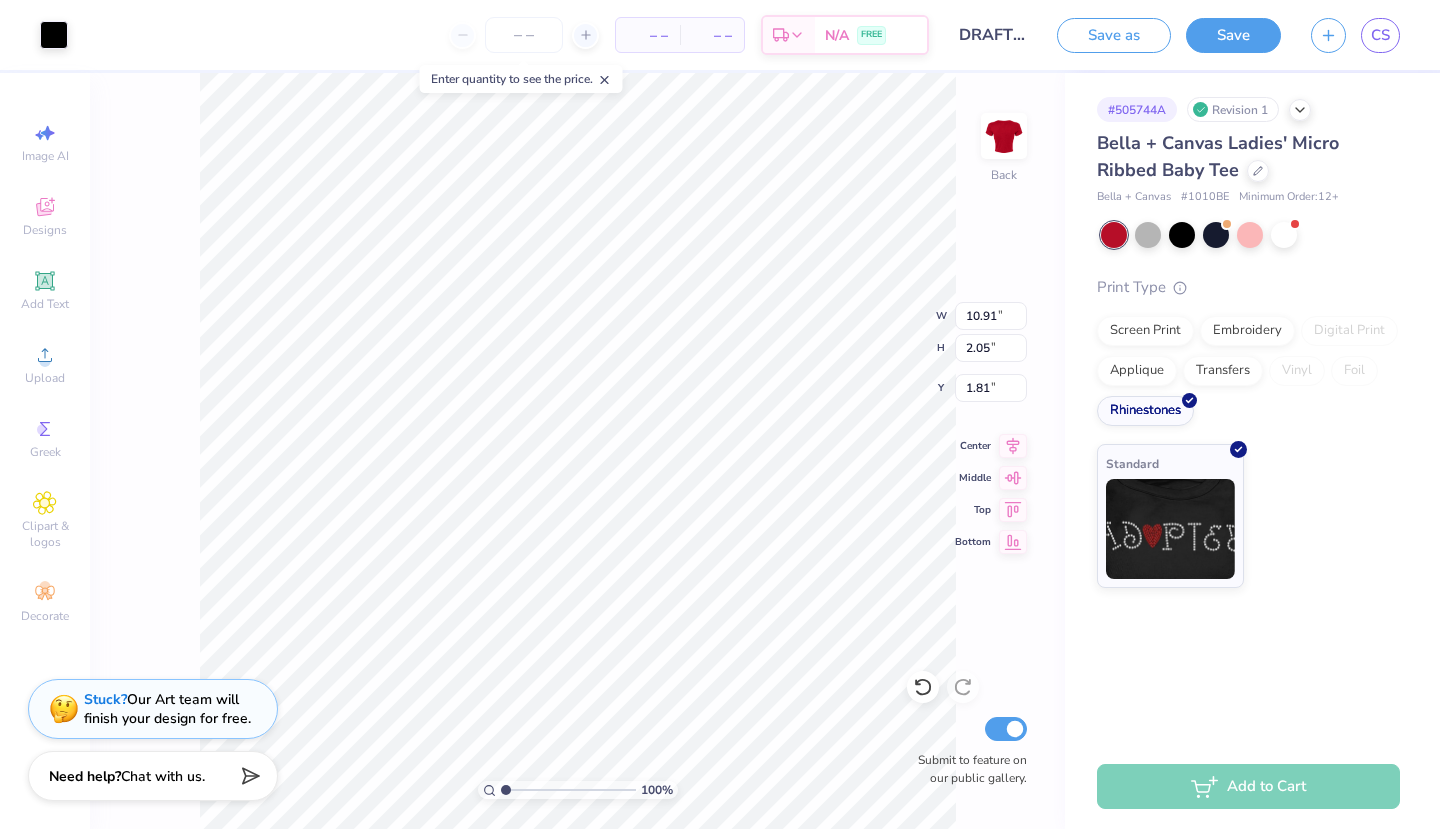 type on "0.14" 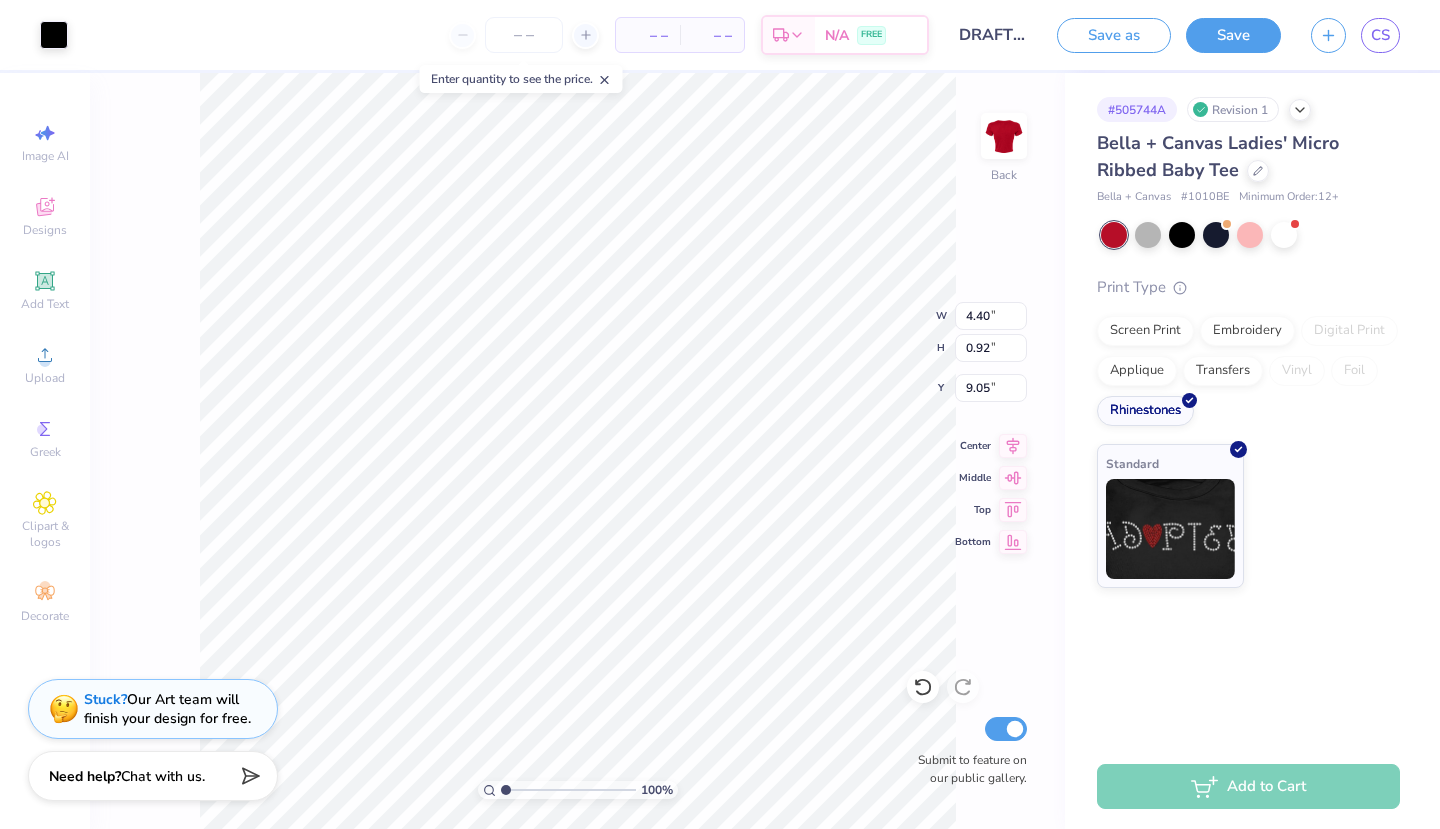 type on "0.14" 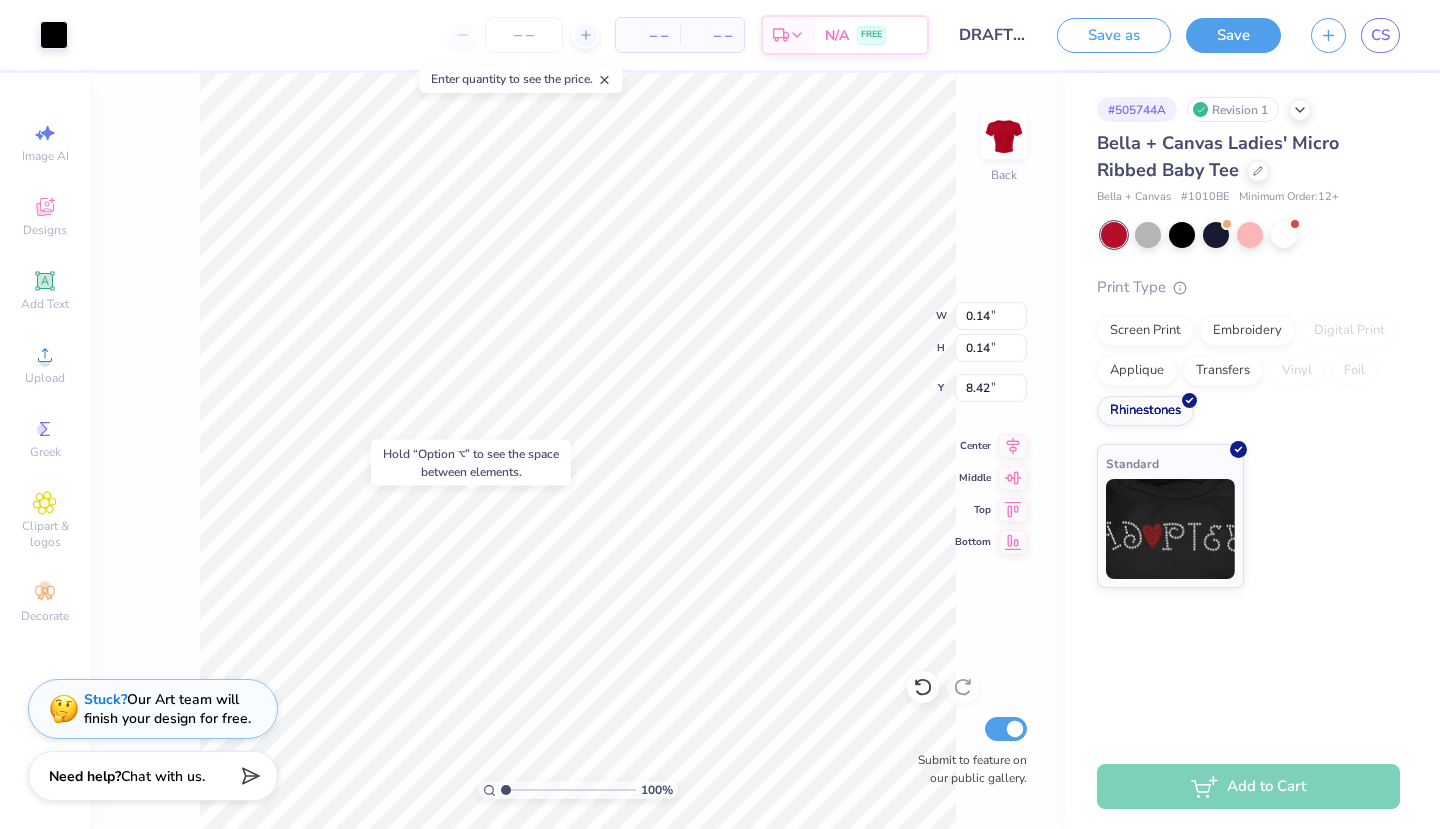 type on "8.50" 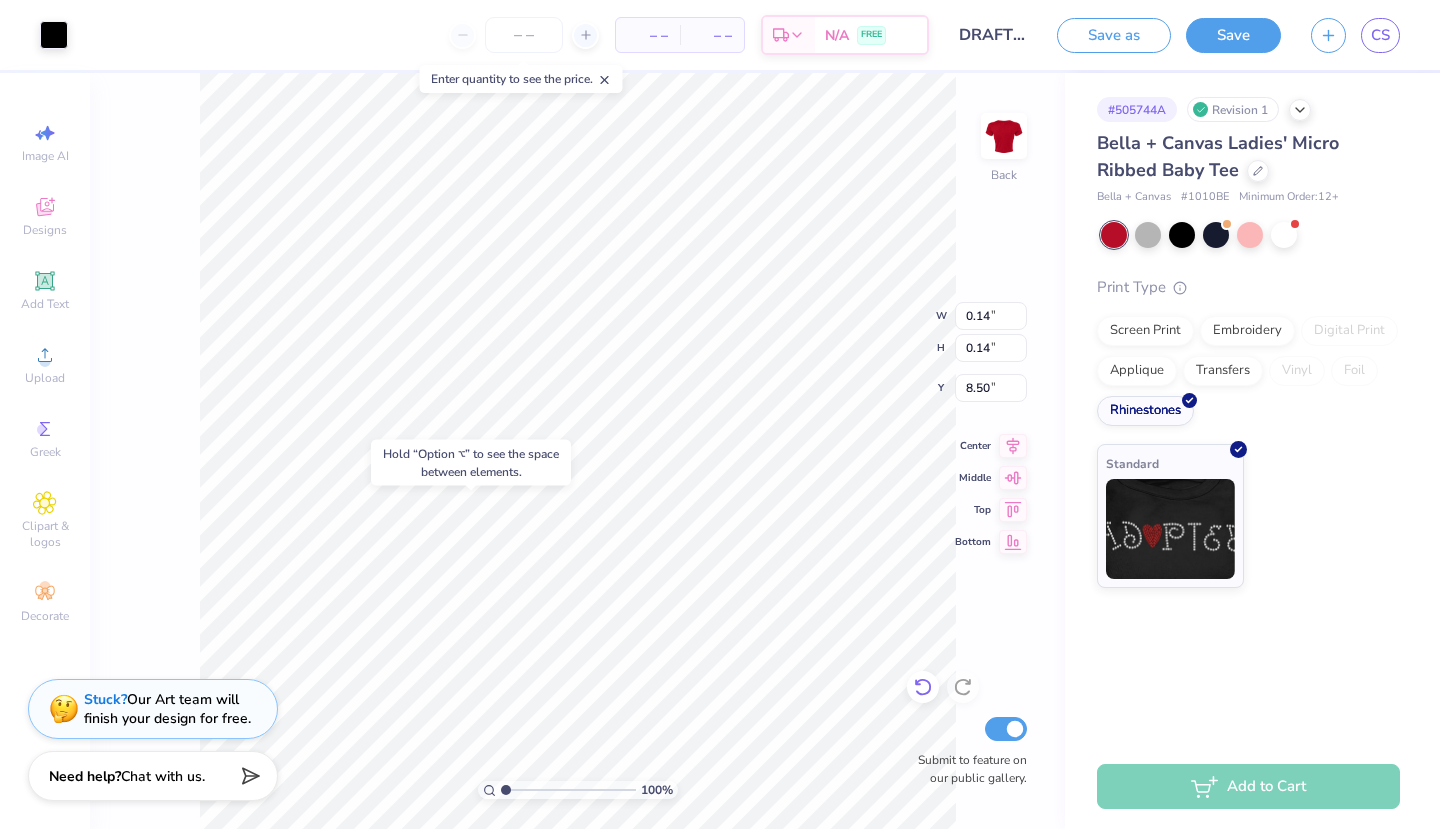 click 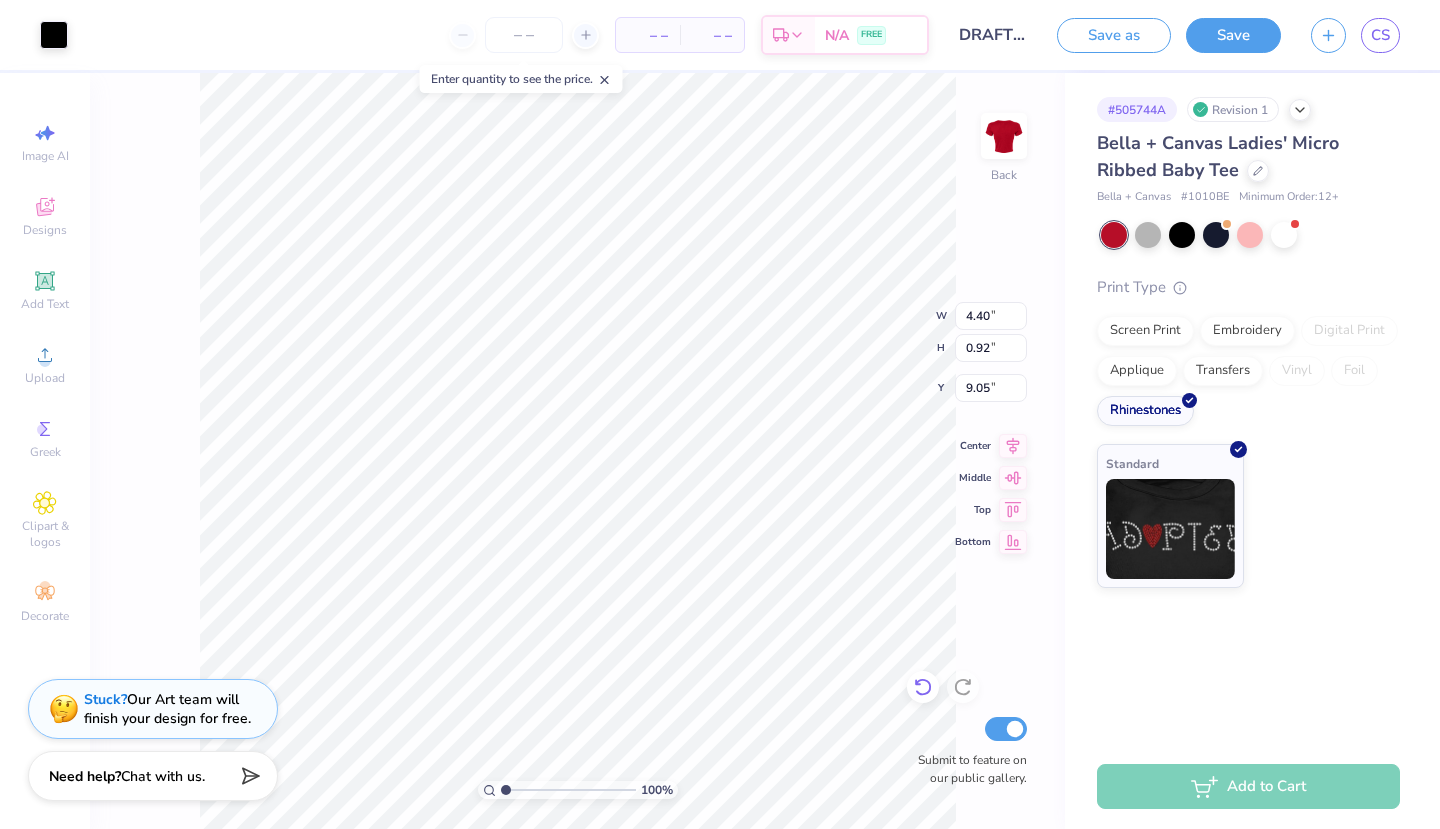 type on "0.94" 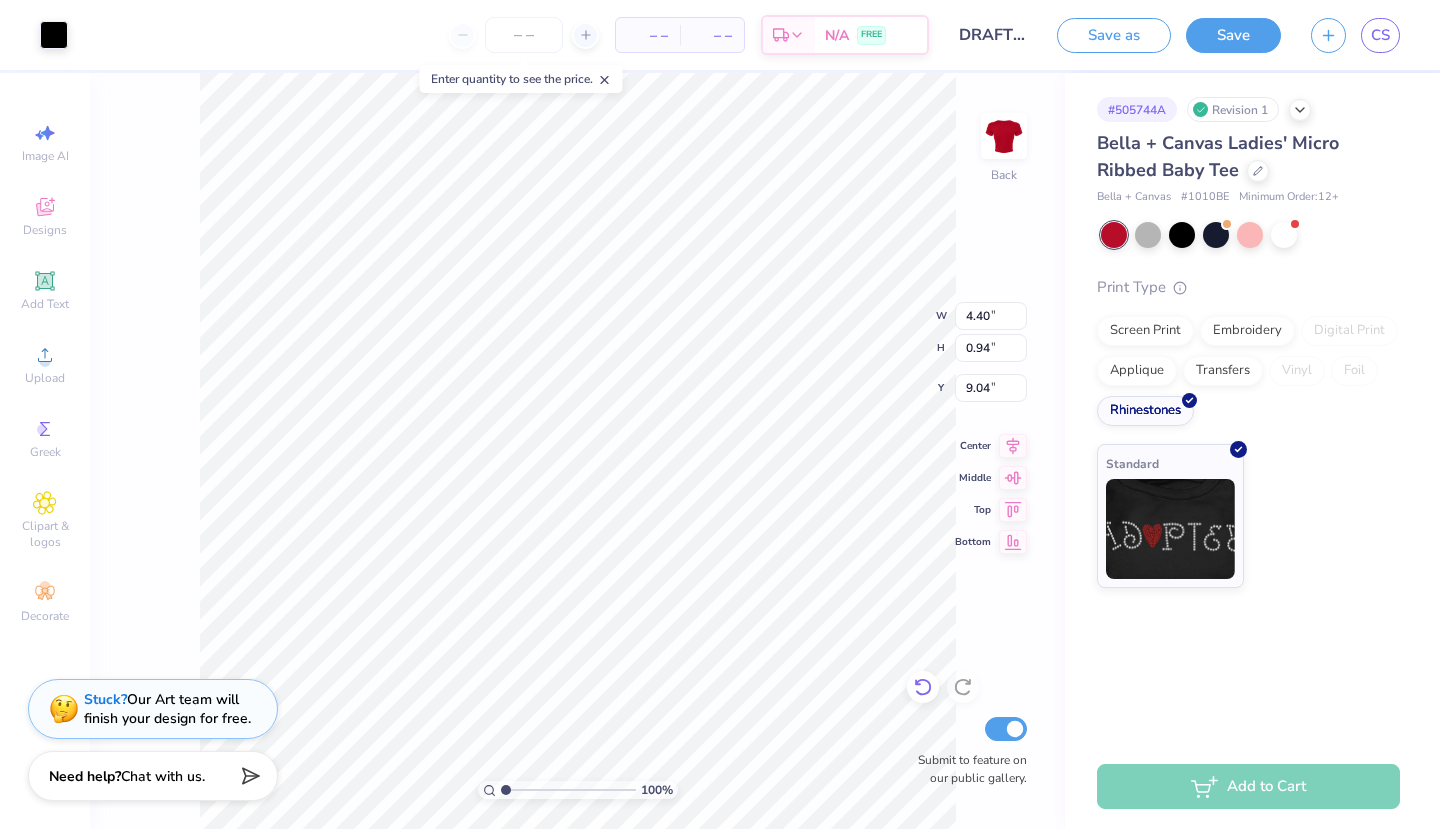 type on "0.14" 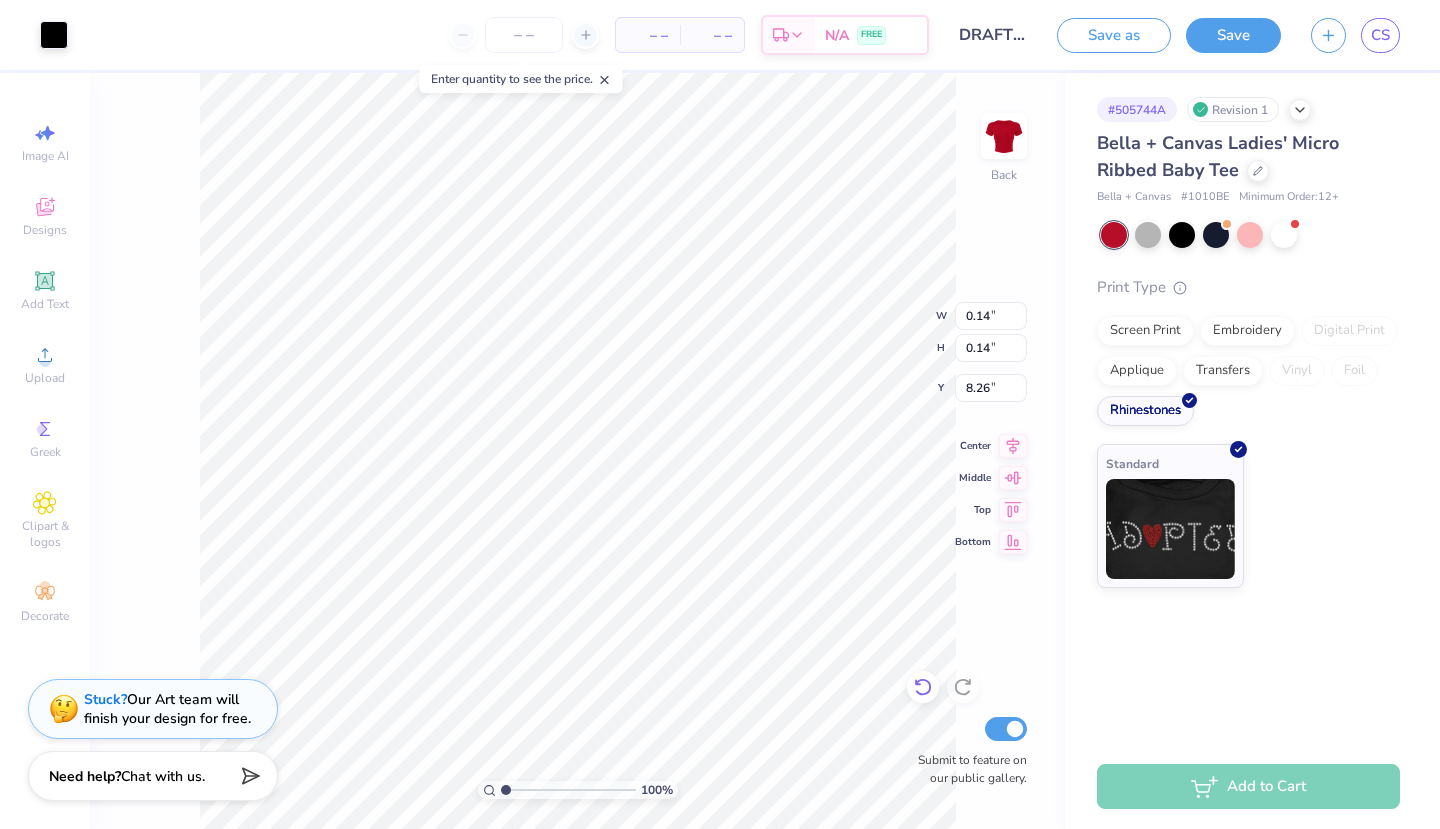 type on "10.84" 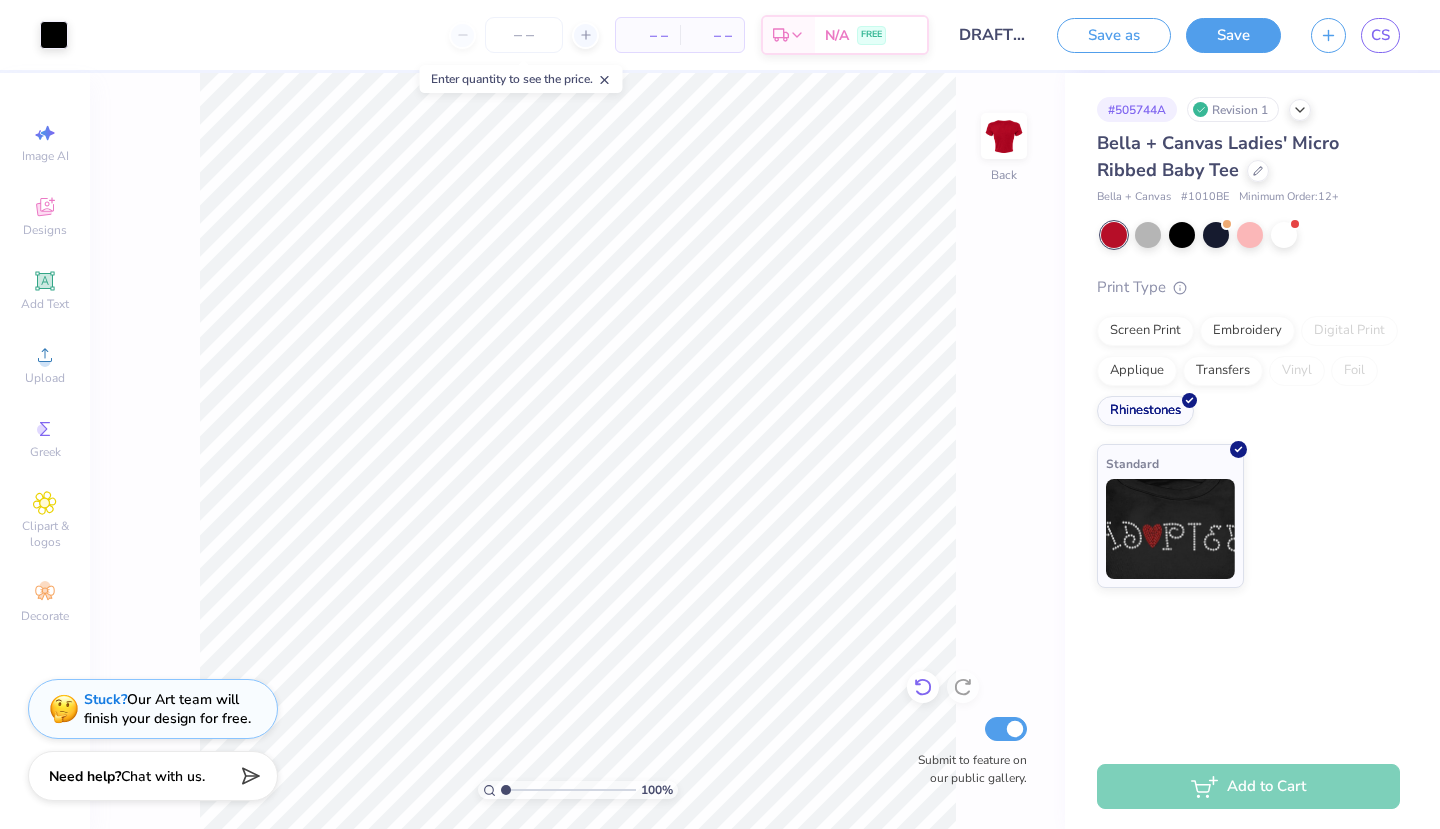 click 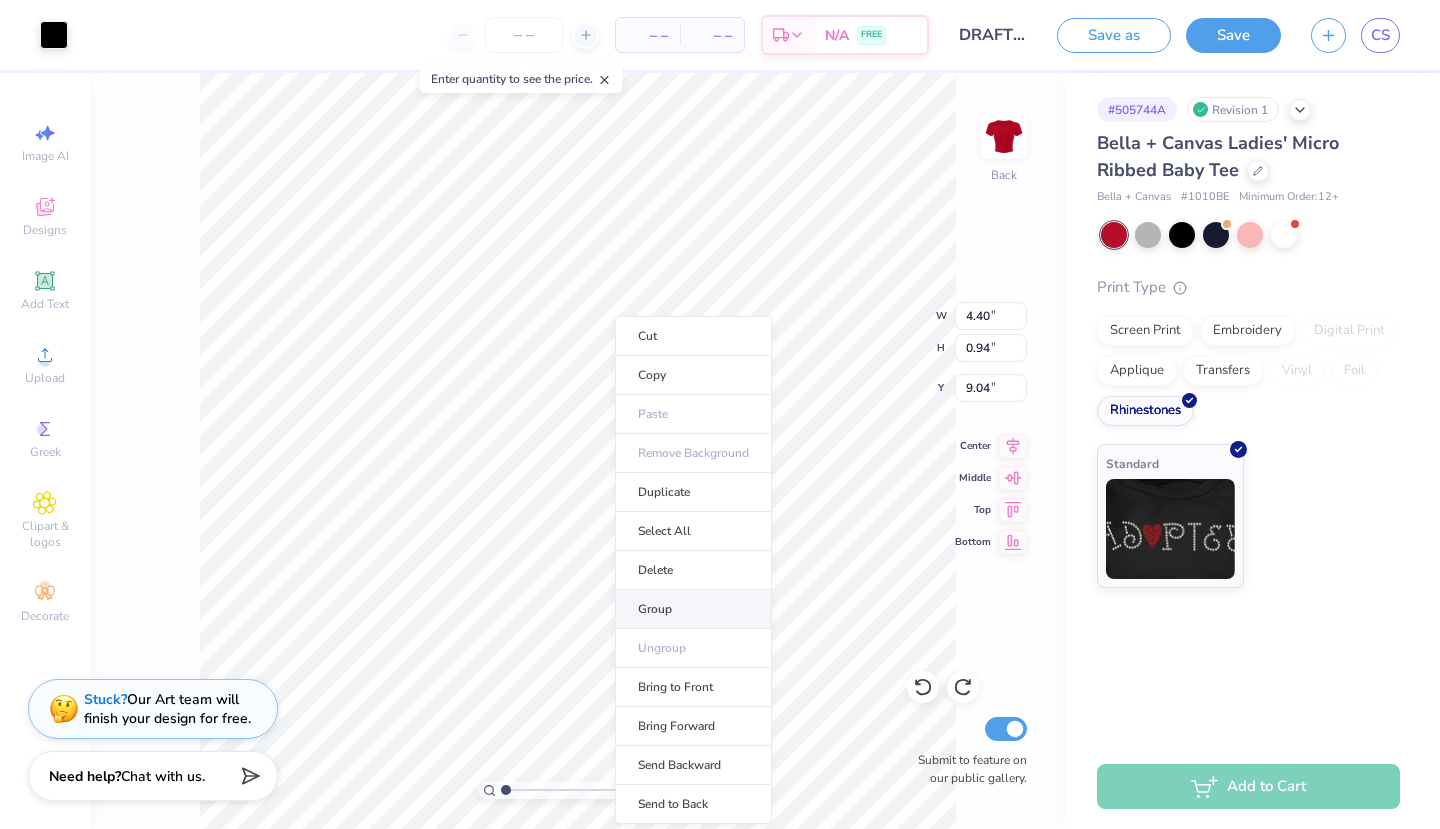 click on "Group" at bounding box center [693, 609] 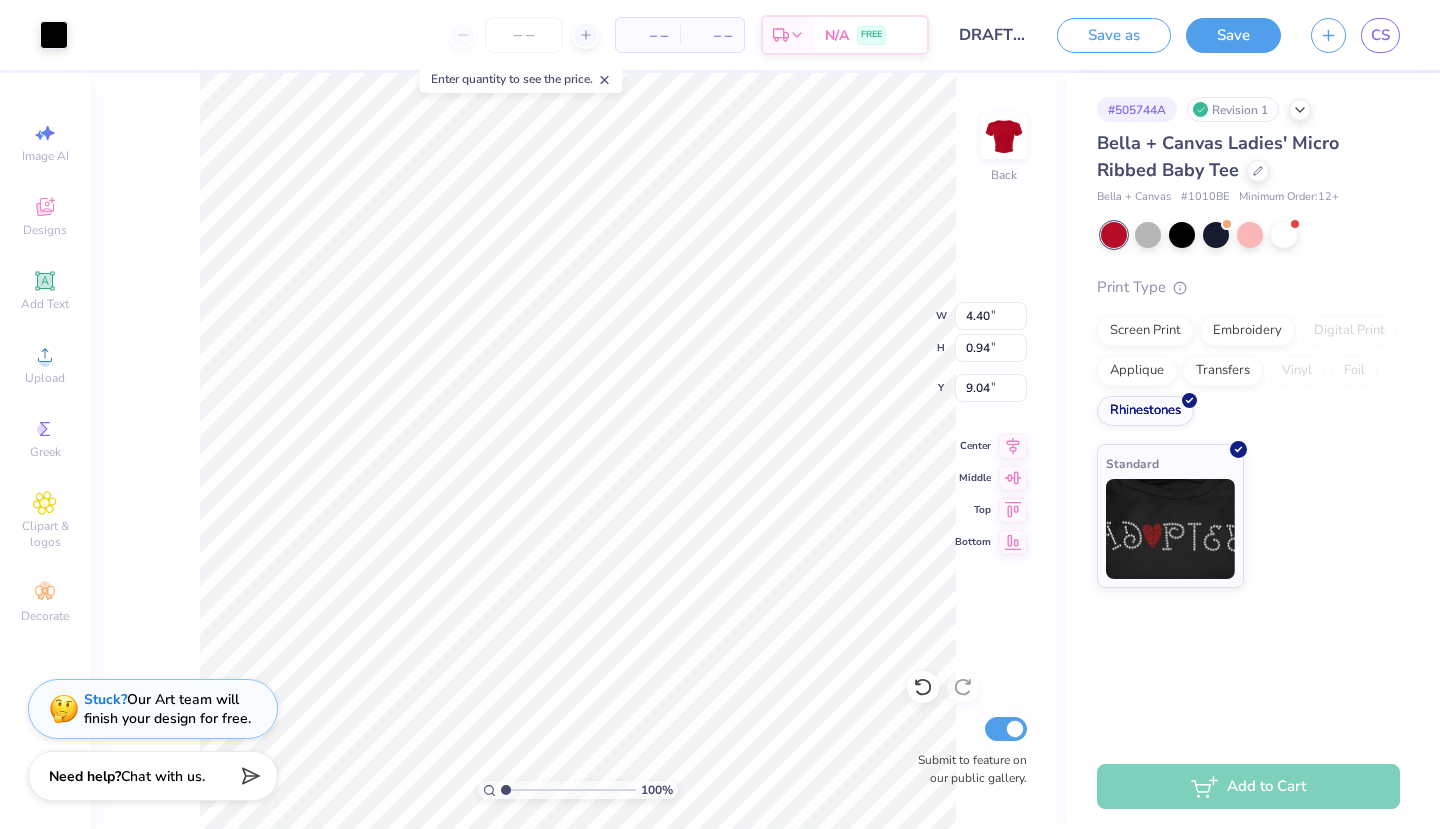 type on "9.97" 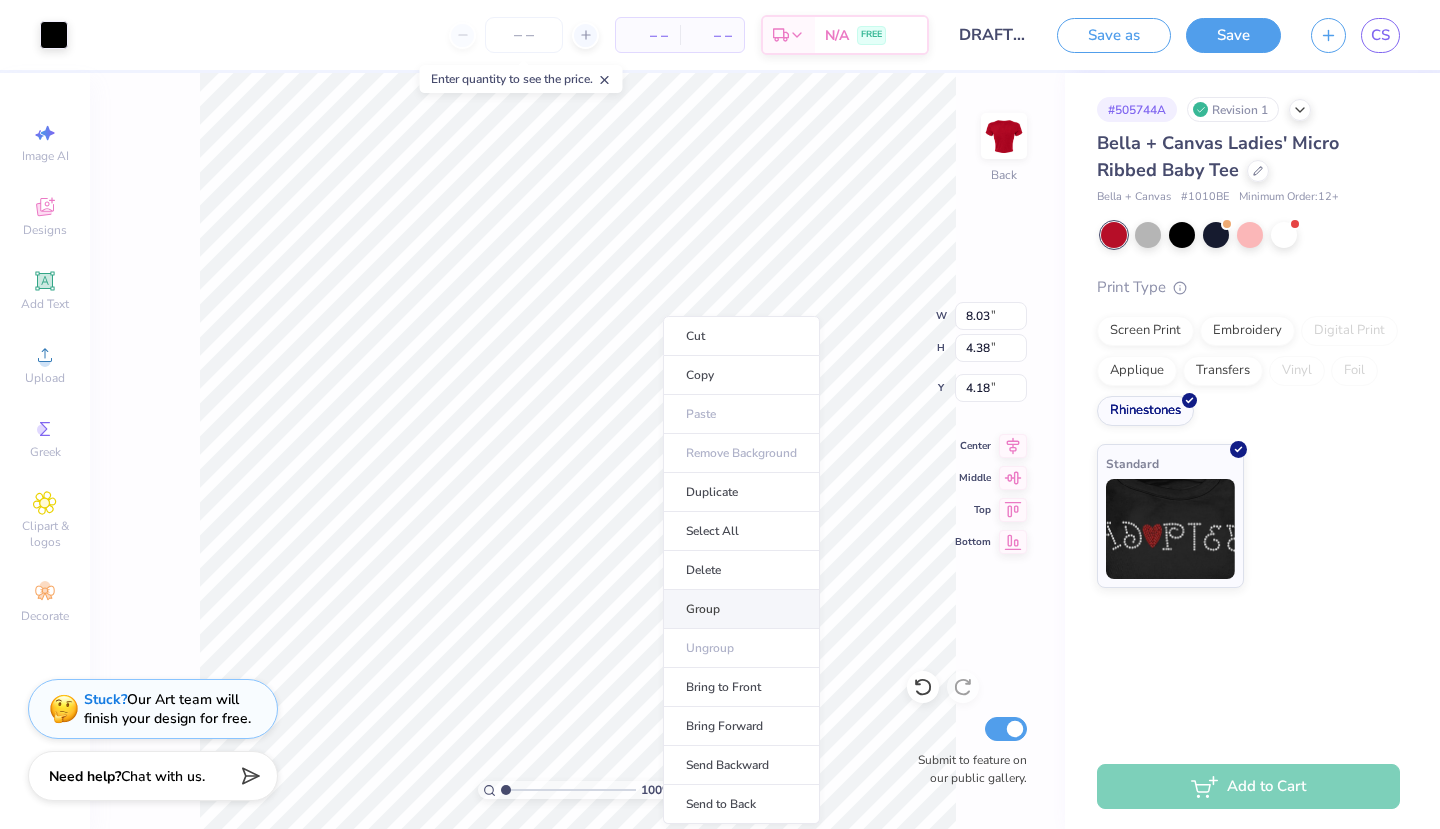 click on "Group" at bounding box center (741, 609) 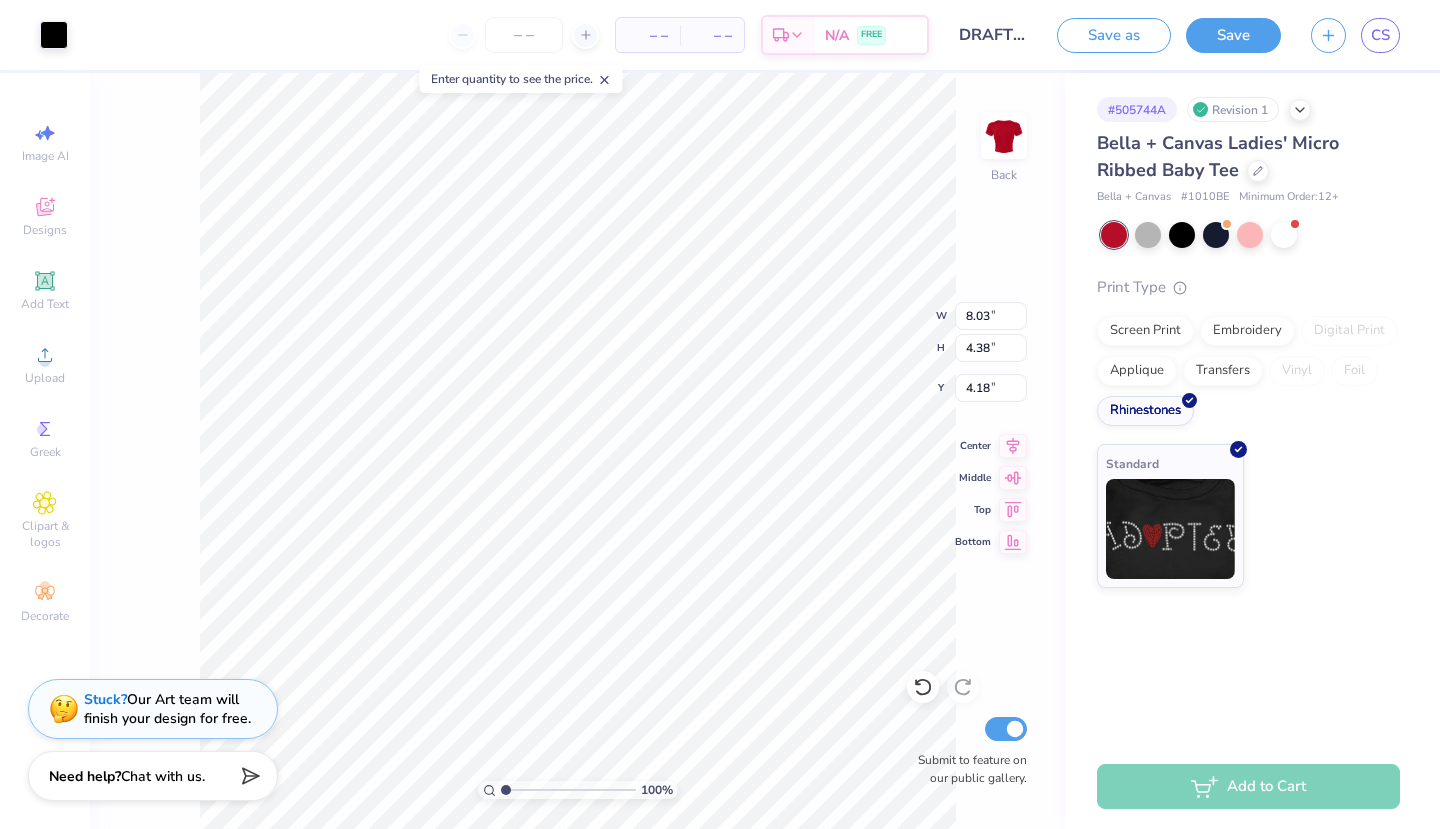 type on "5.00" 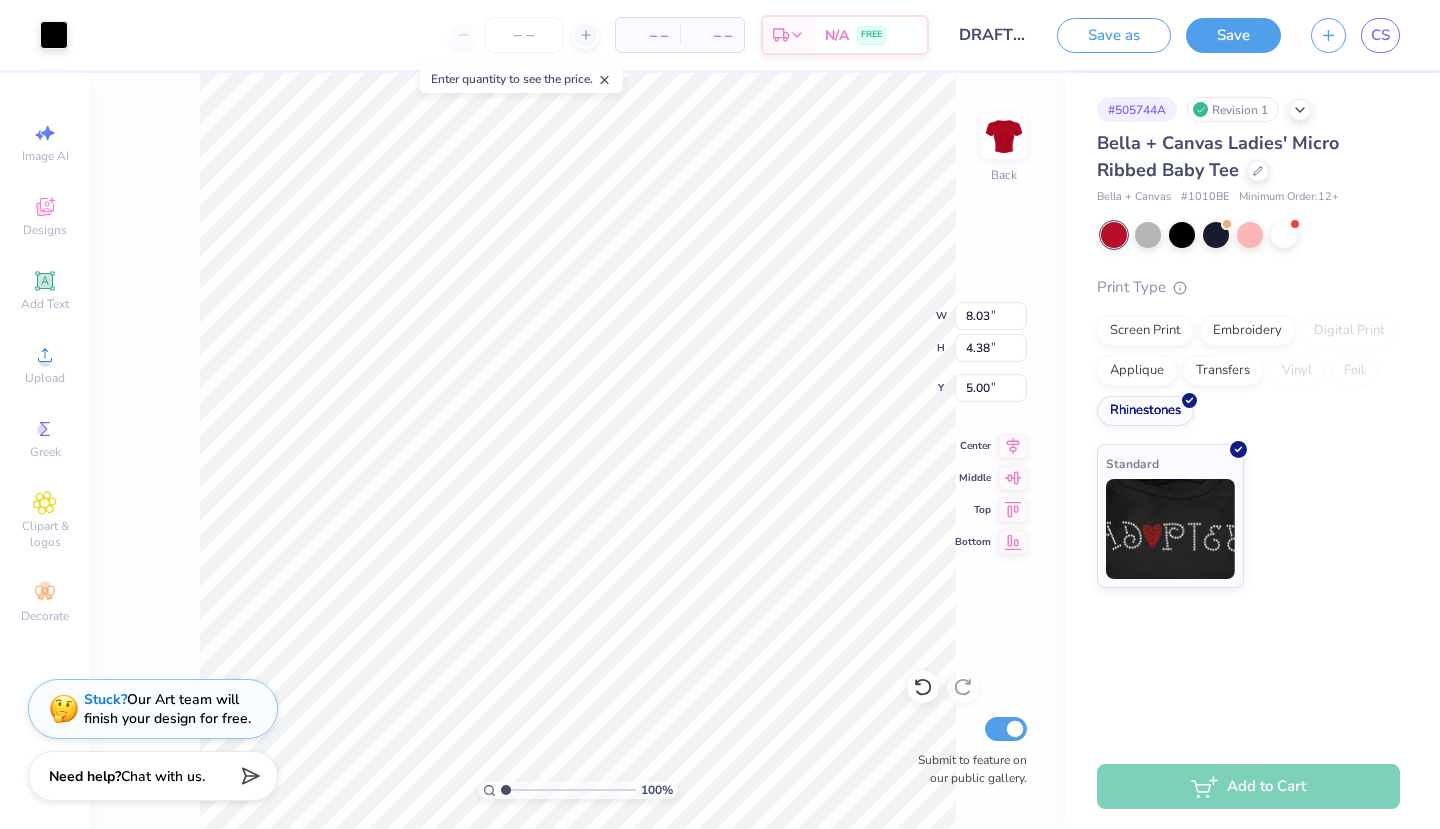 type on "9.10" 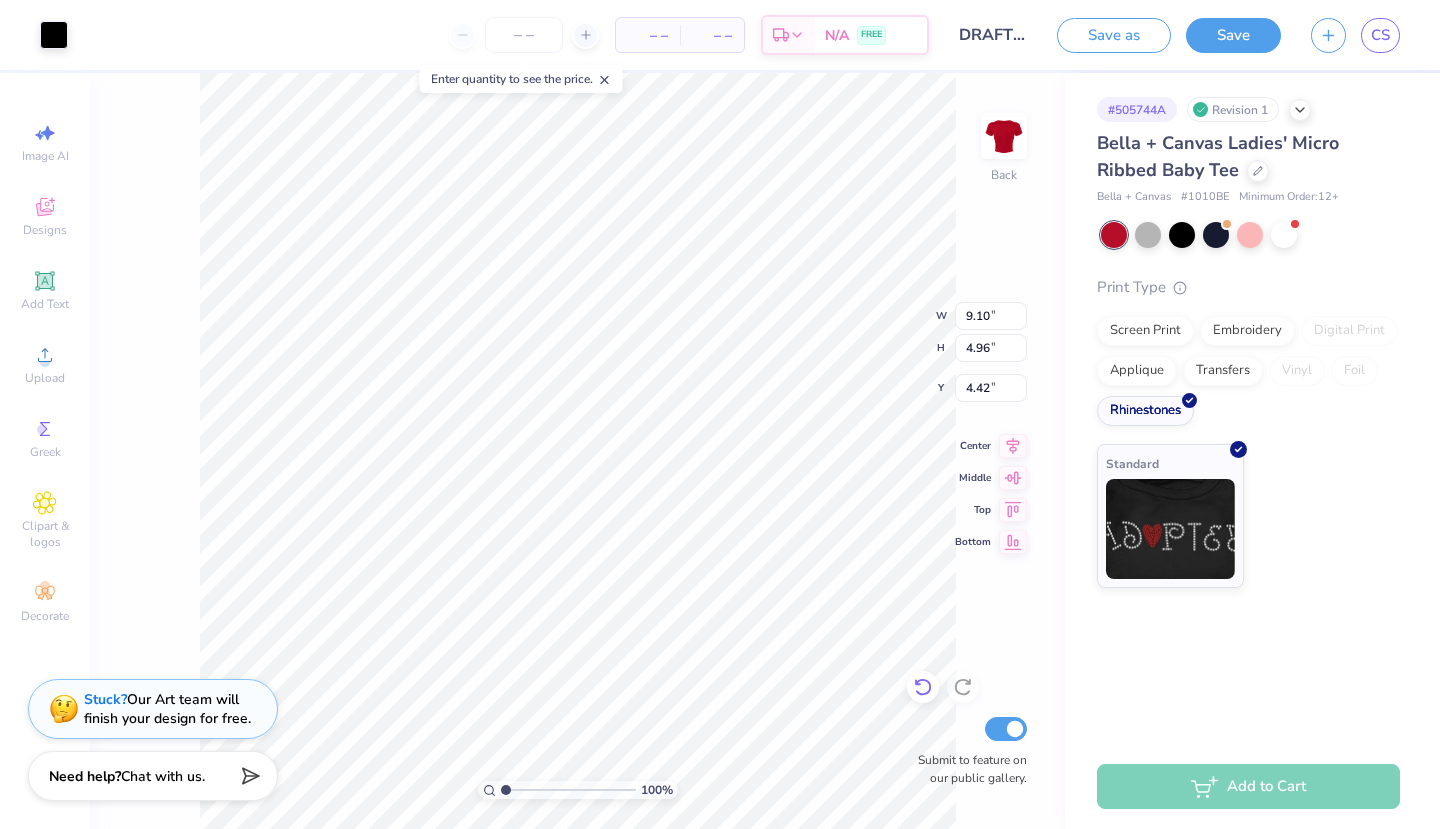 click 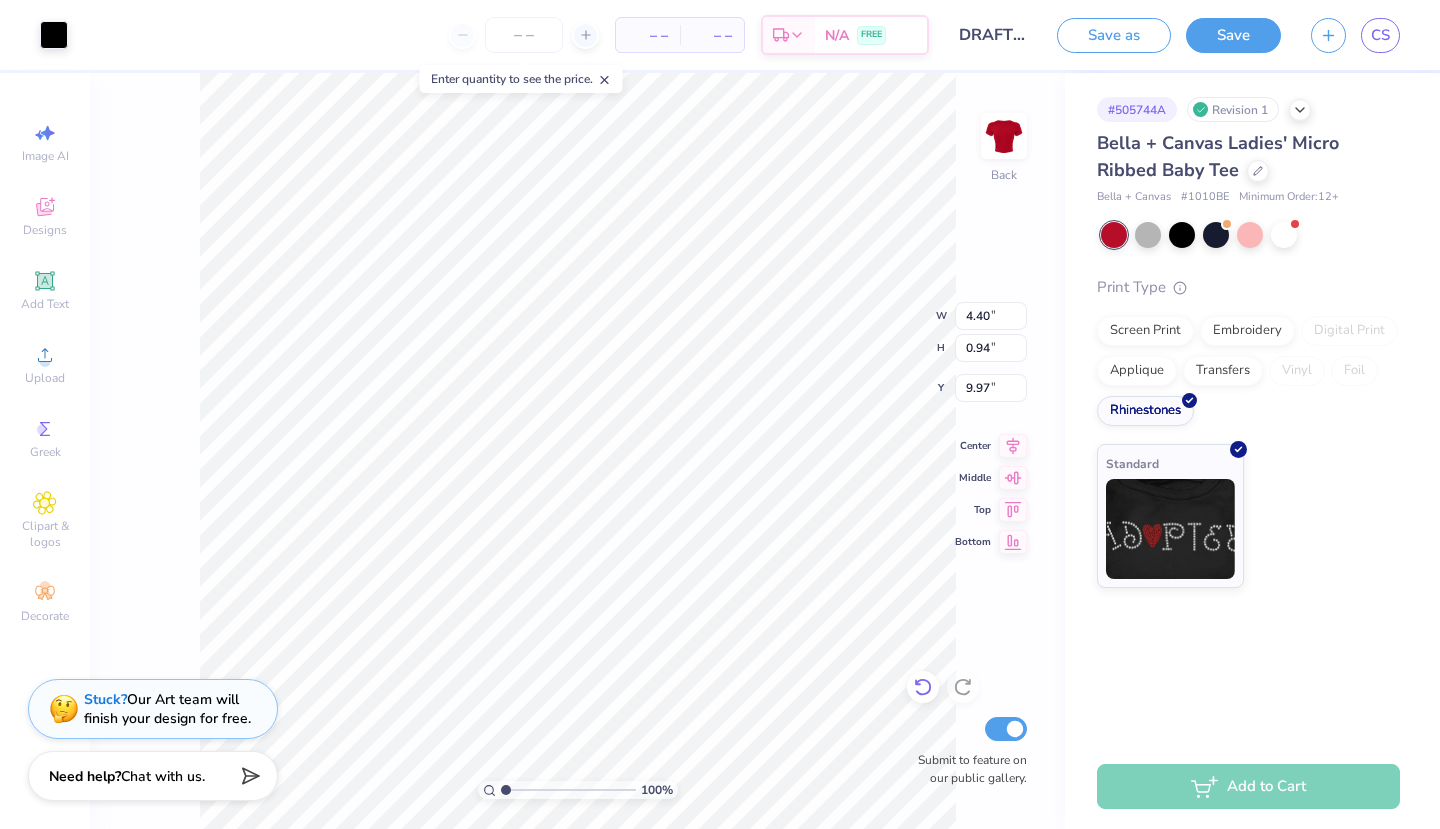 type on "3.56" 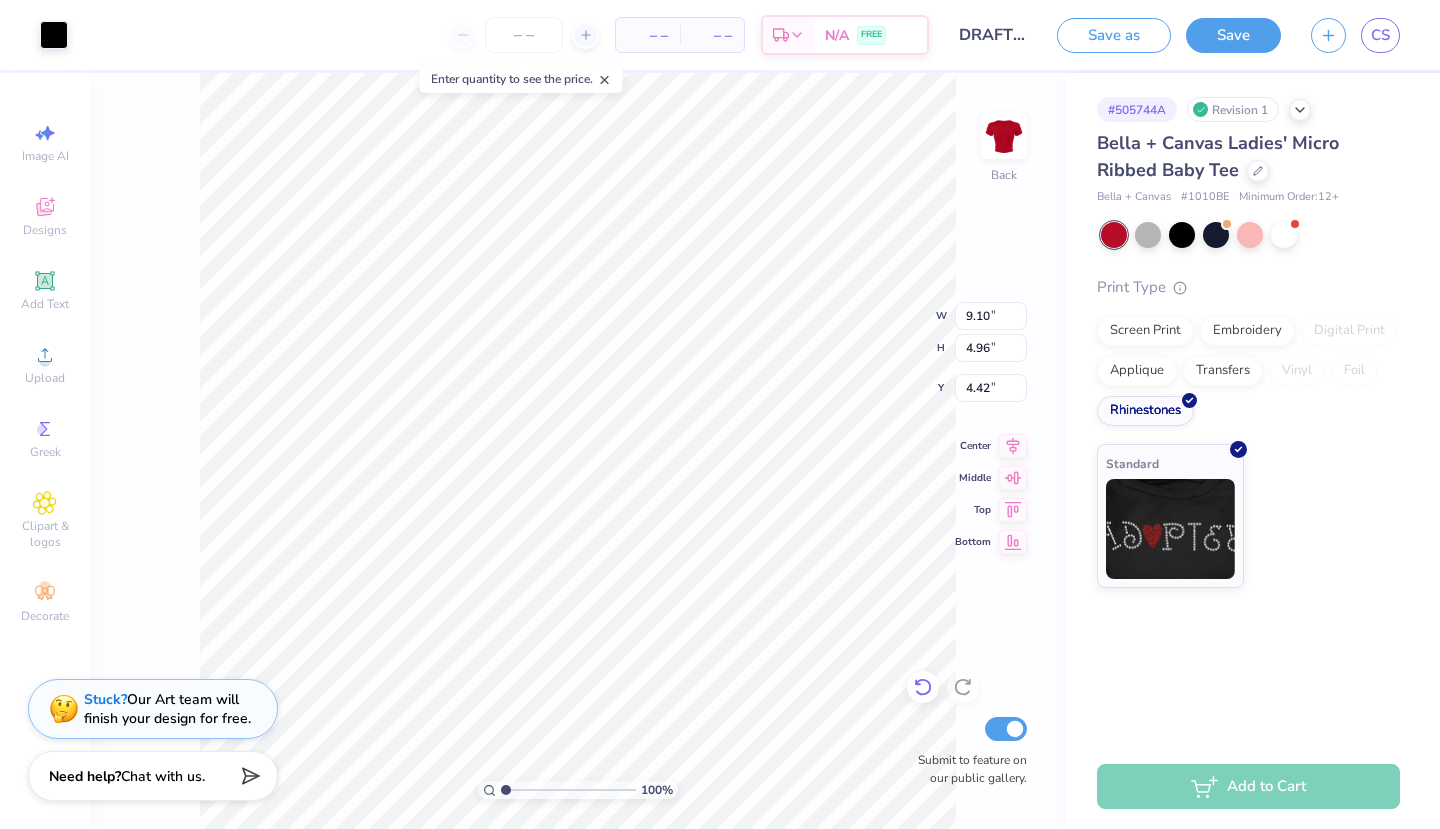 type on "4.62" 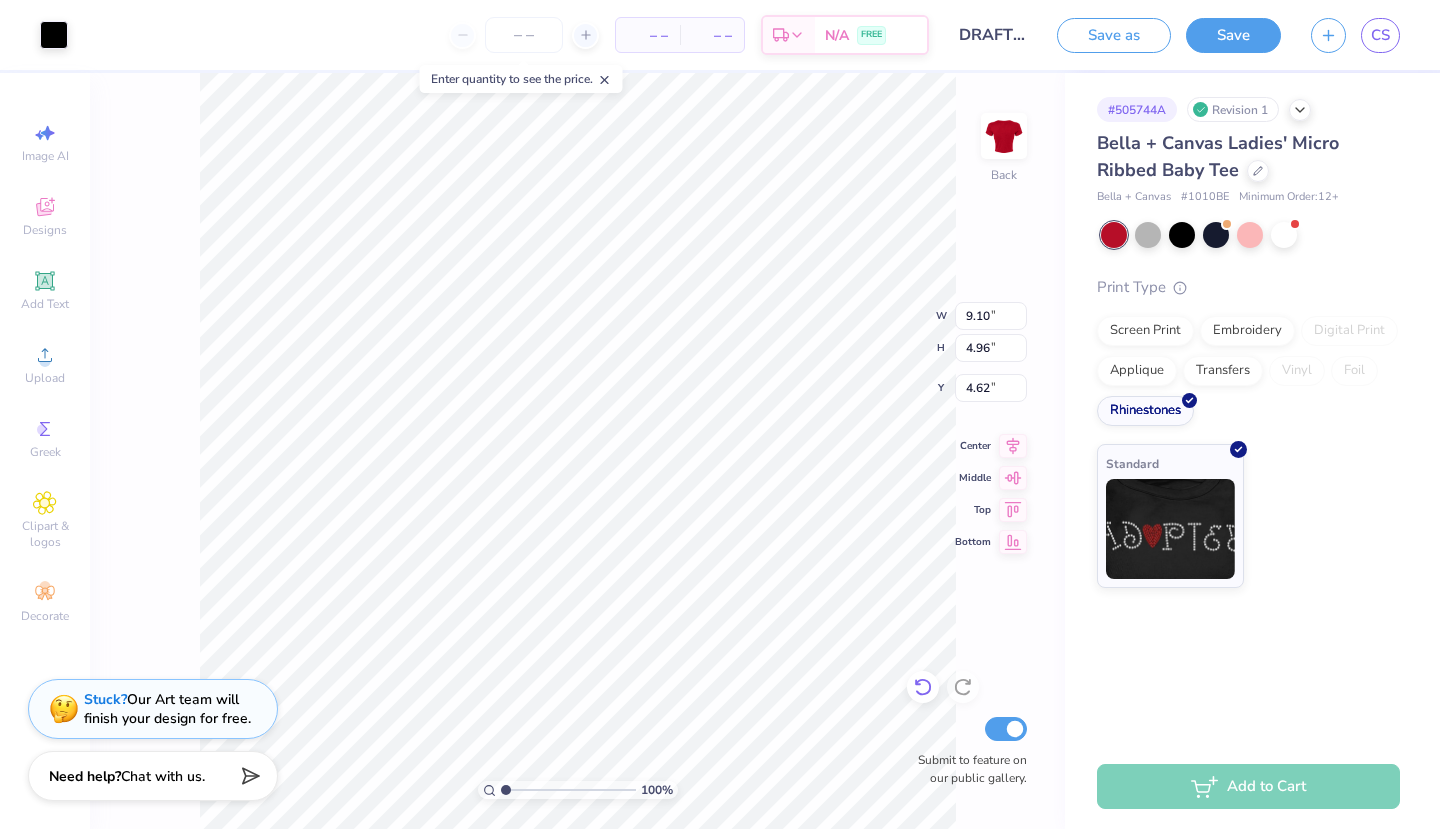 type on "0.20" 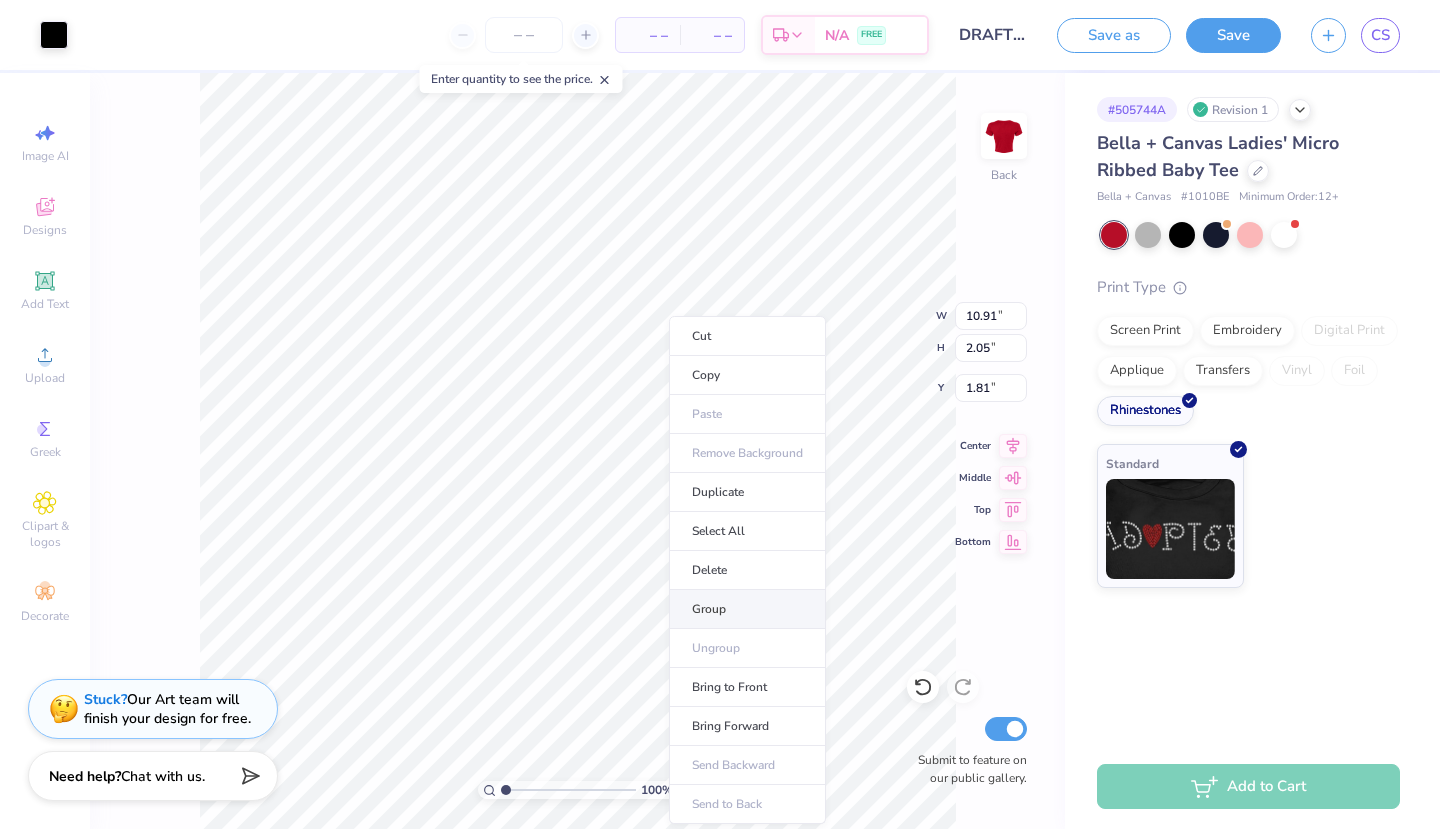 click on "Group" at bounding box center (747, 609) 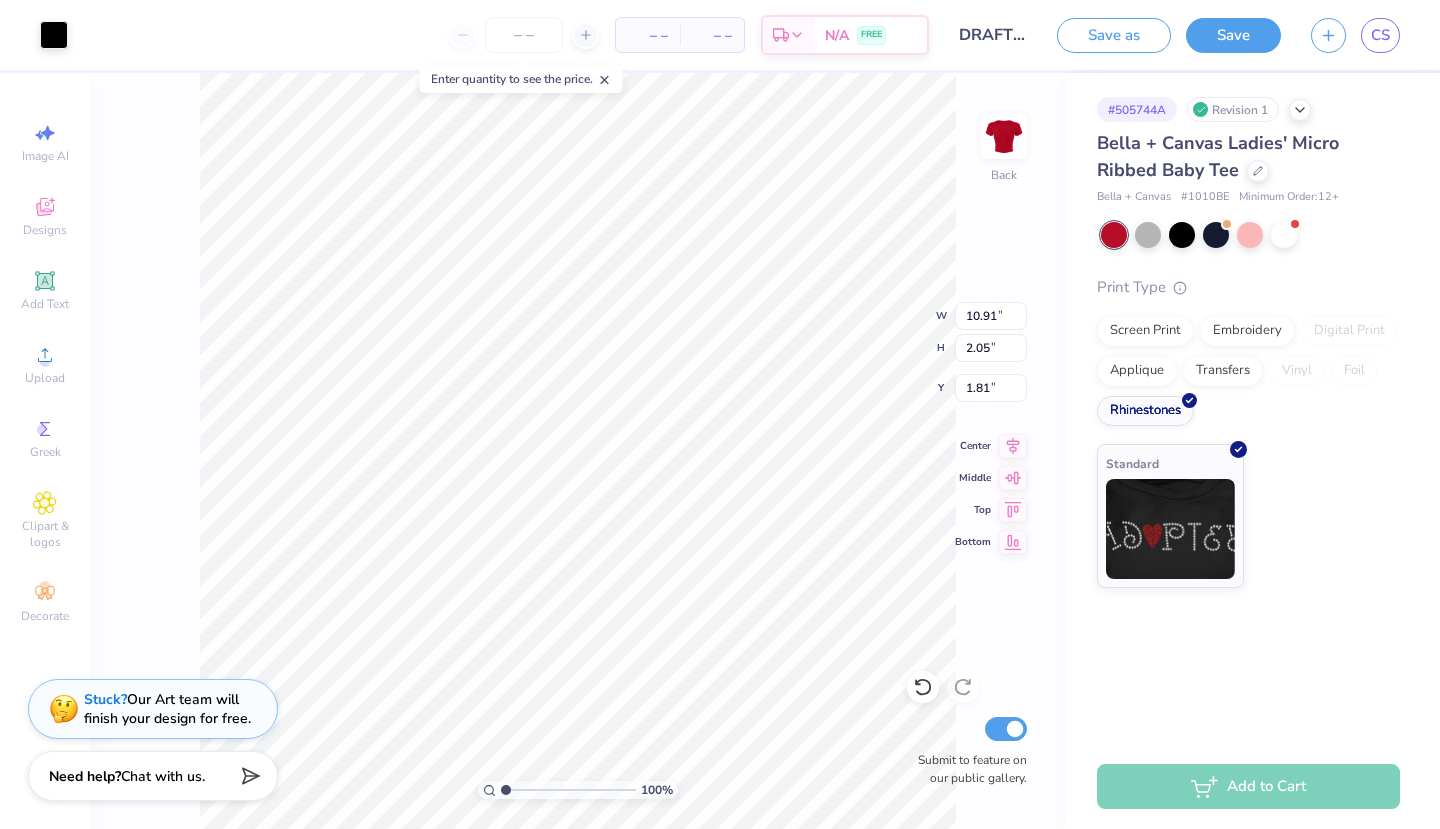 type on "1.97" 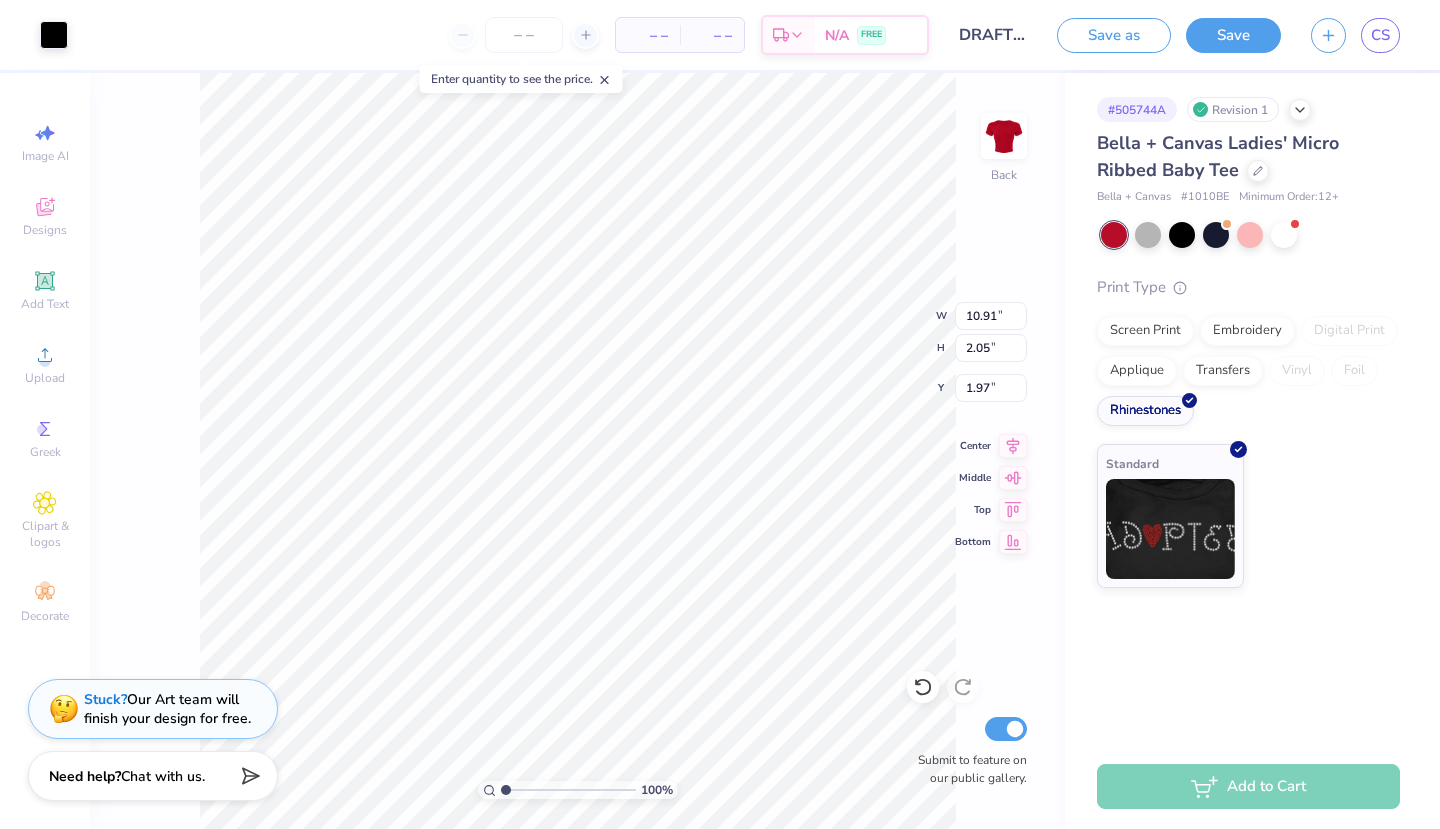 click on "Submit to feature on our public gallery." at bounding box center [967, 769] 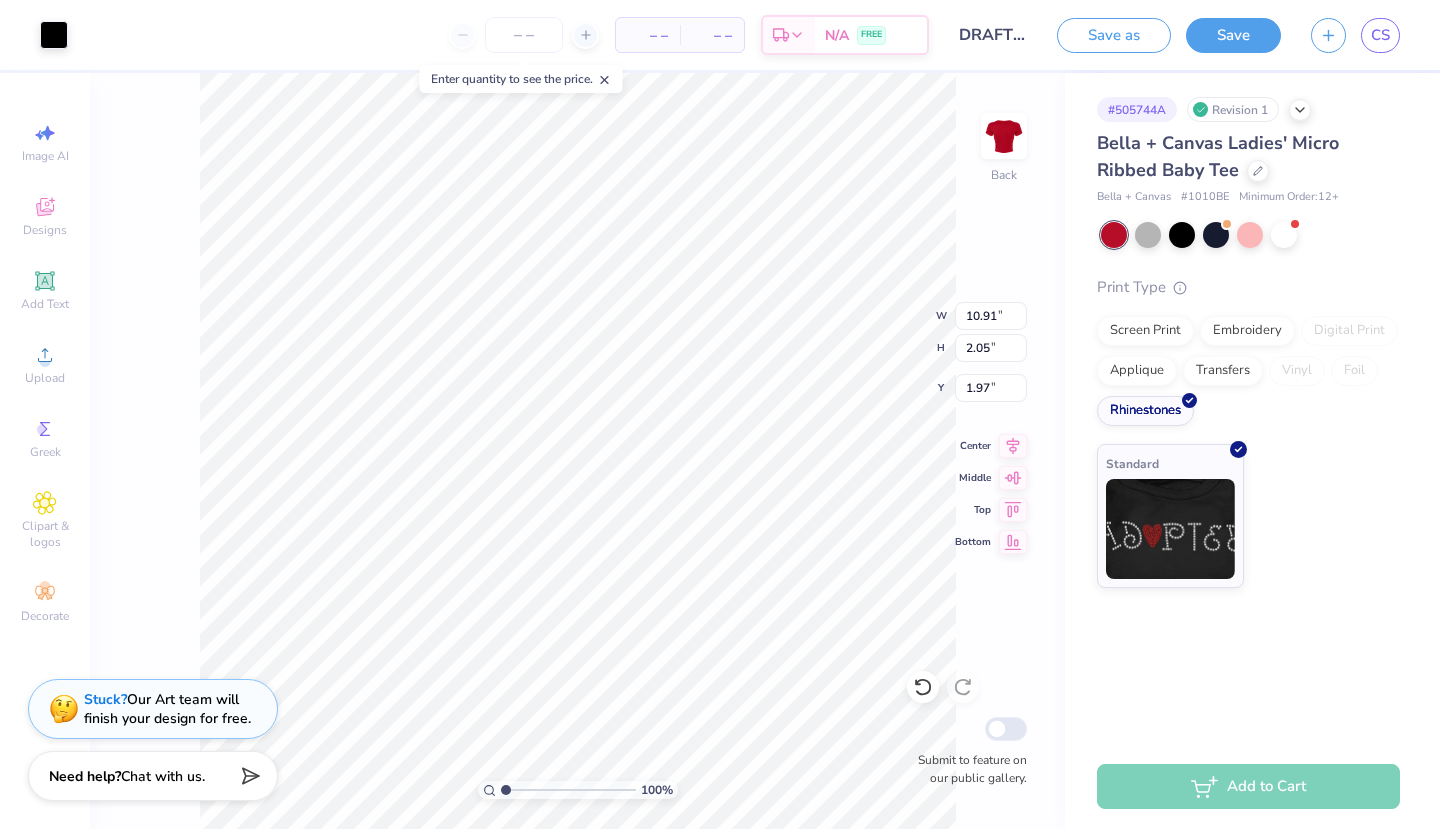 checkbox on "false" 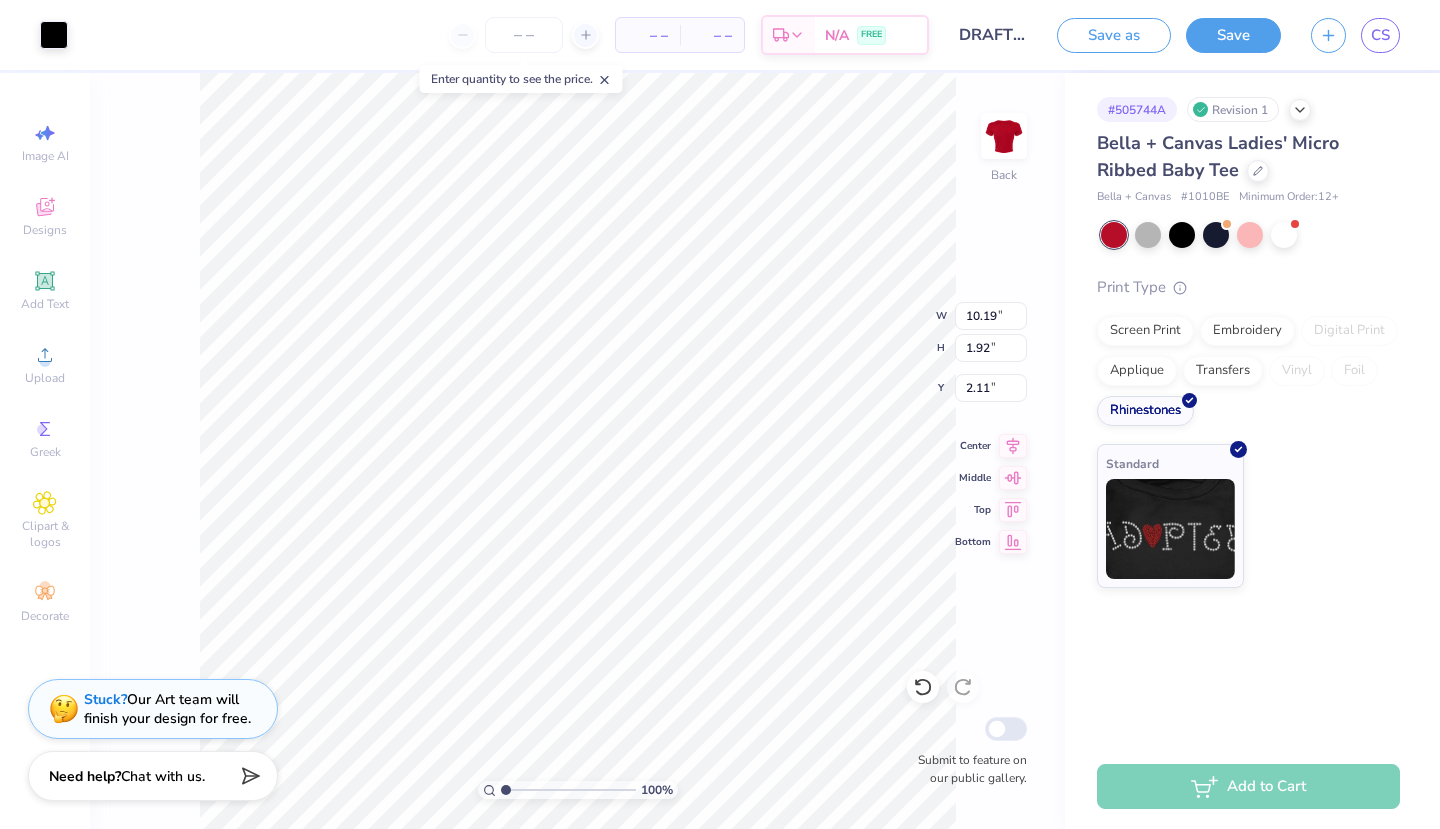 type on "2.25" 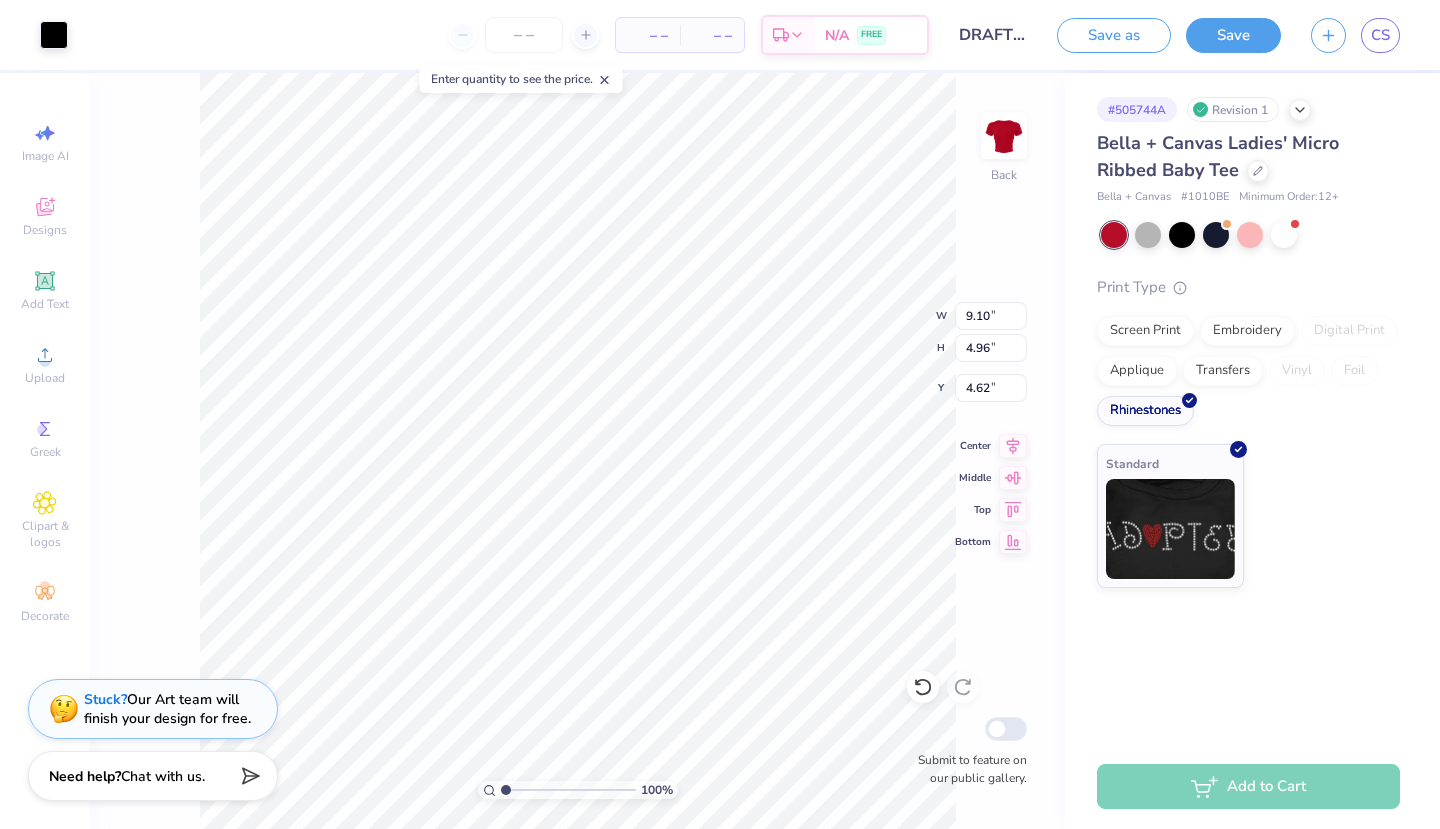 type on "4.59" 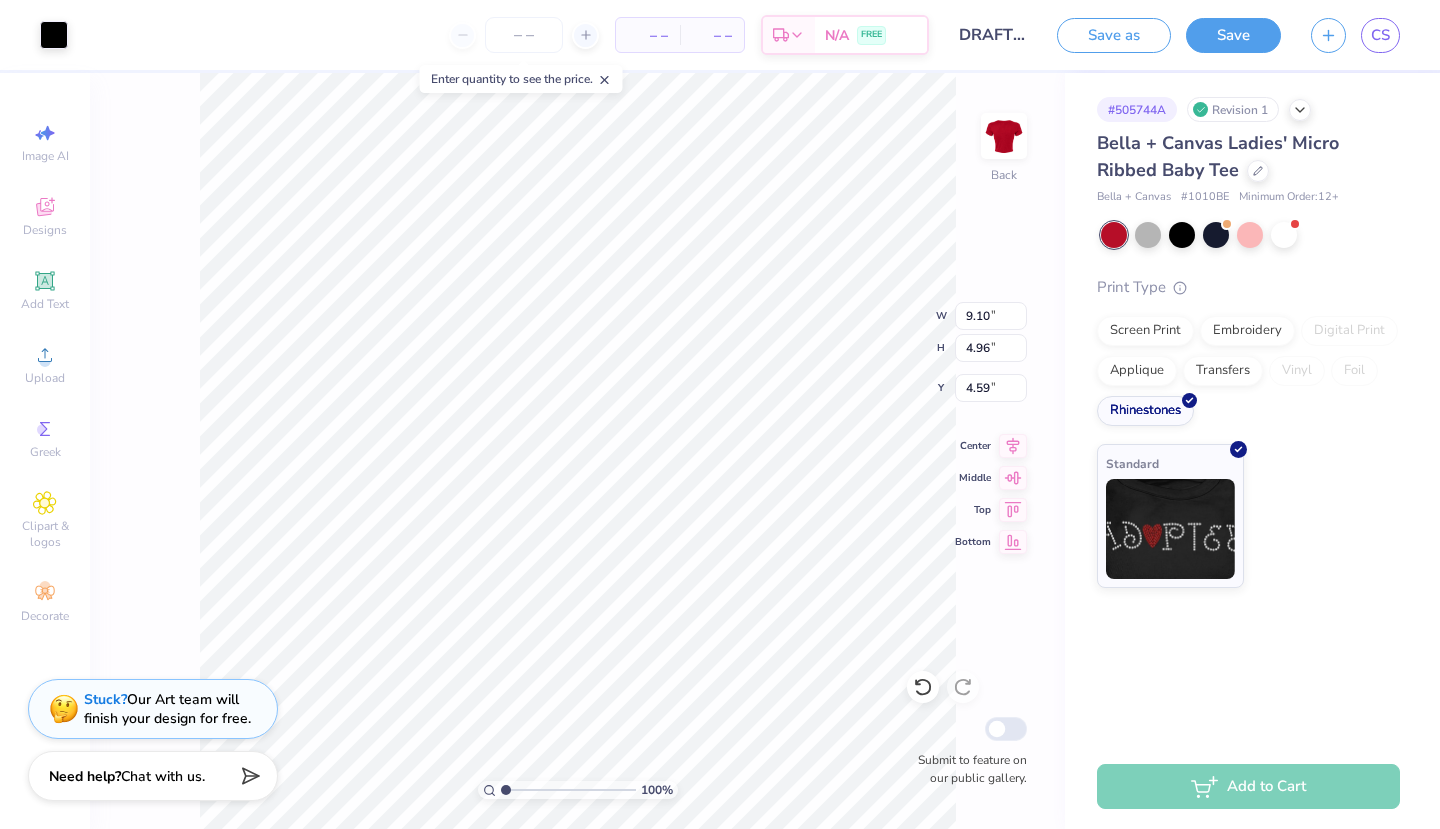 type on "5.18" 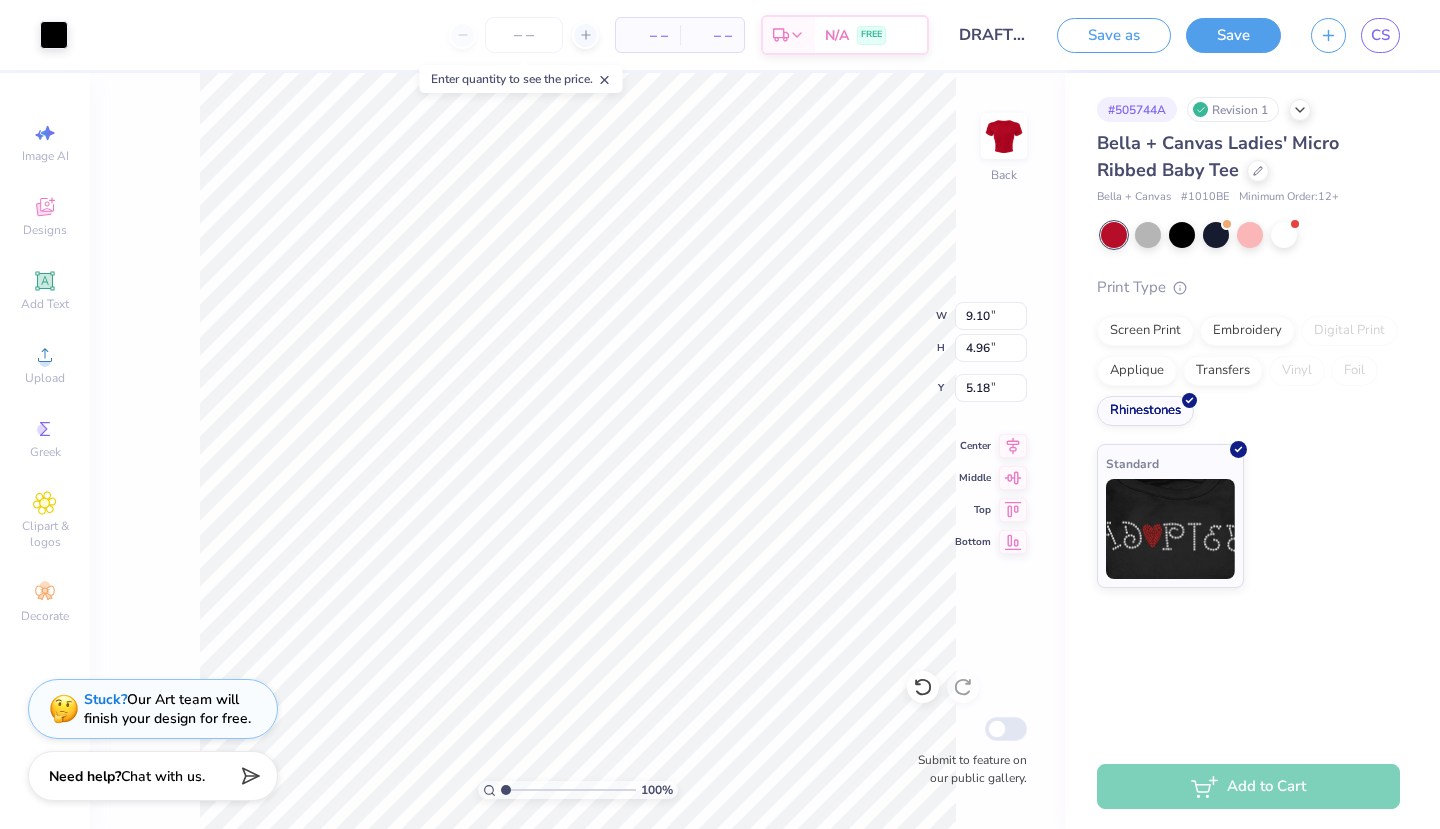 type on "10.19" 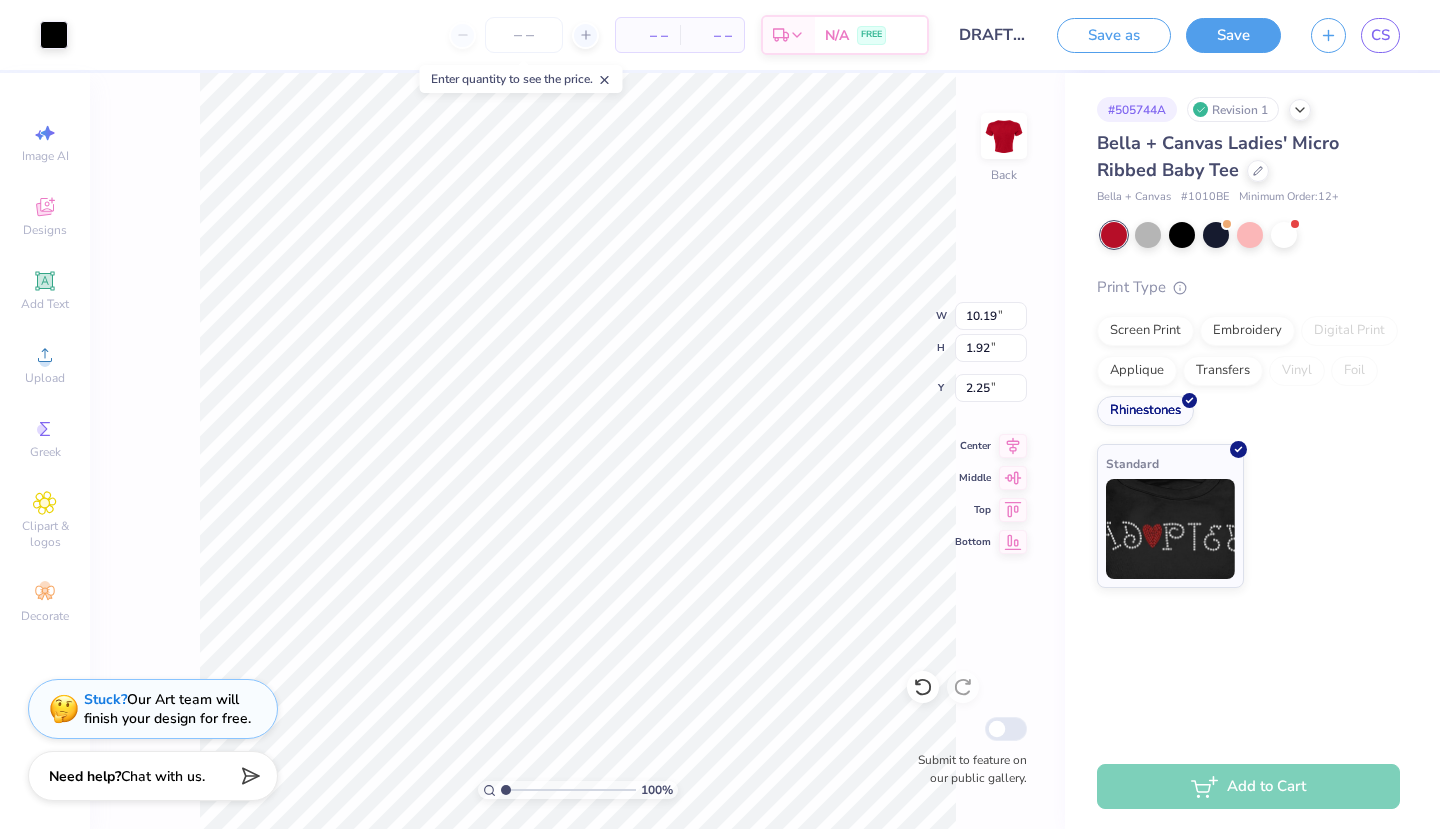 type on "2.69" 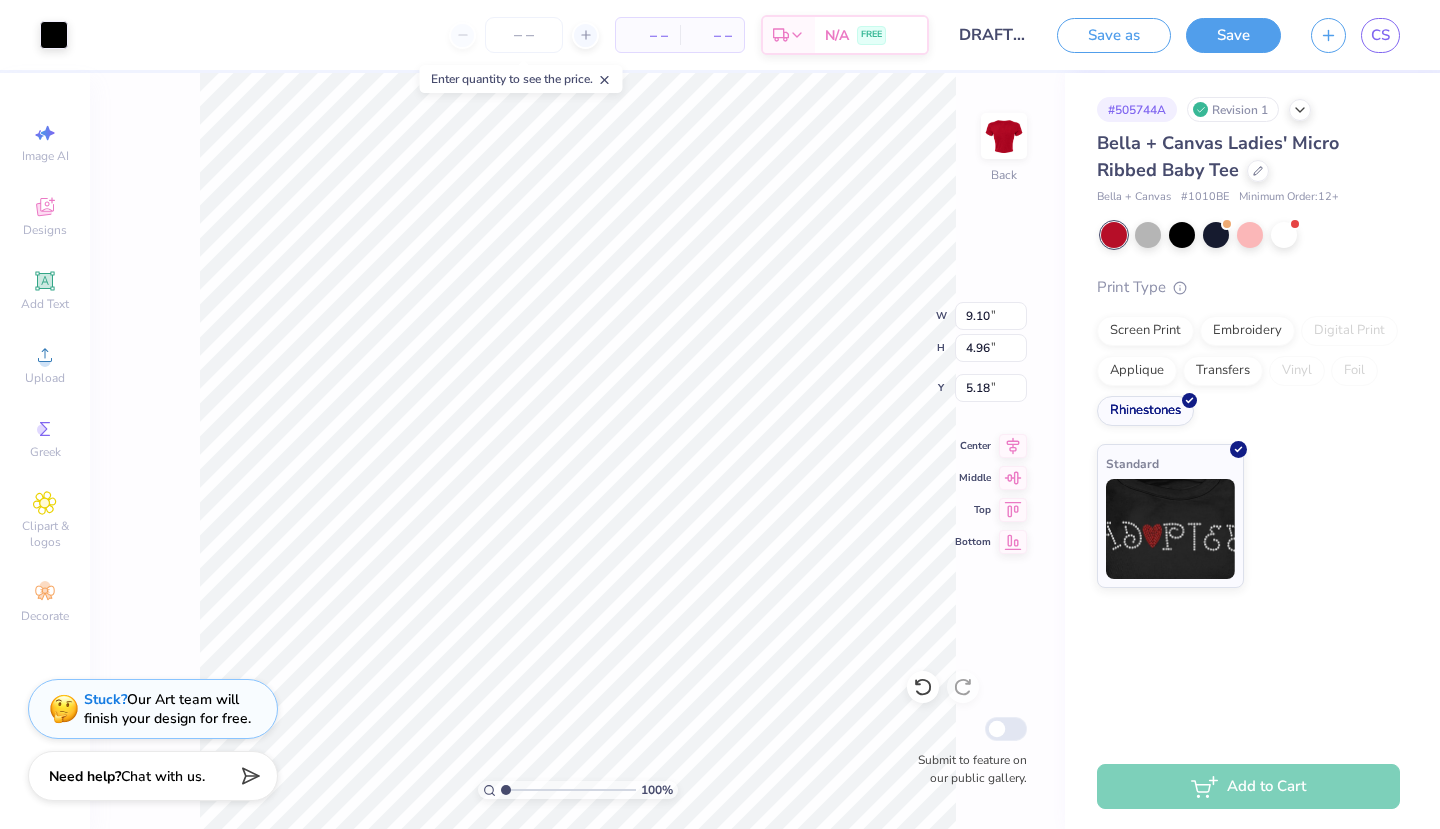 type on "4.94" 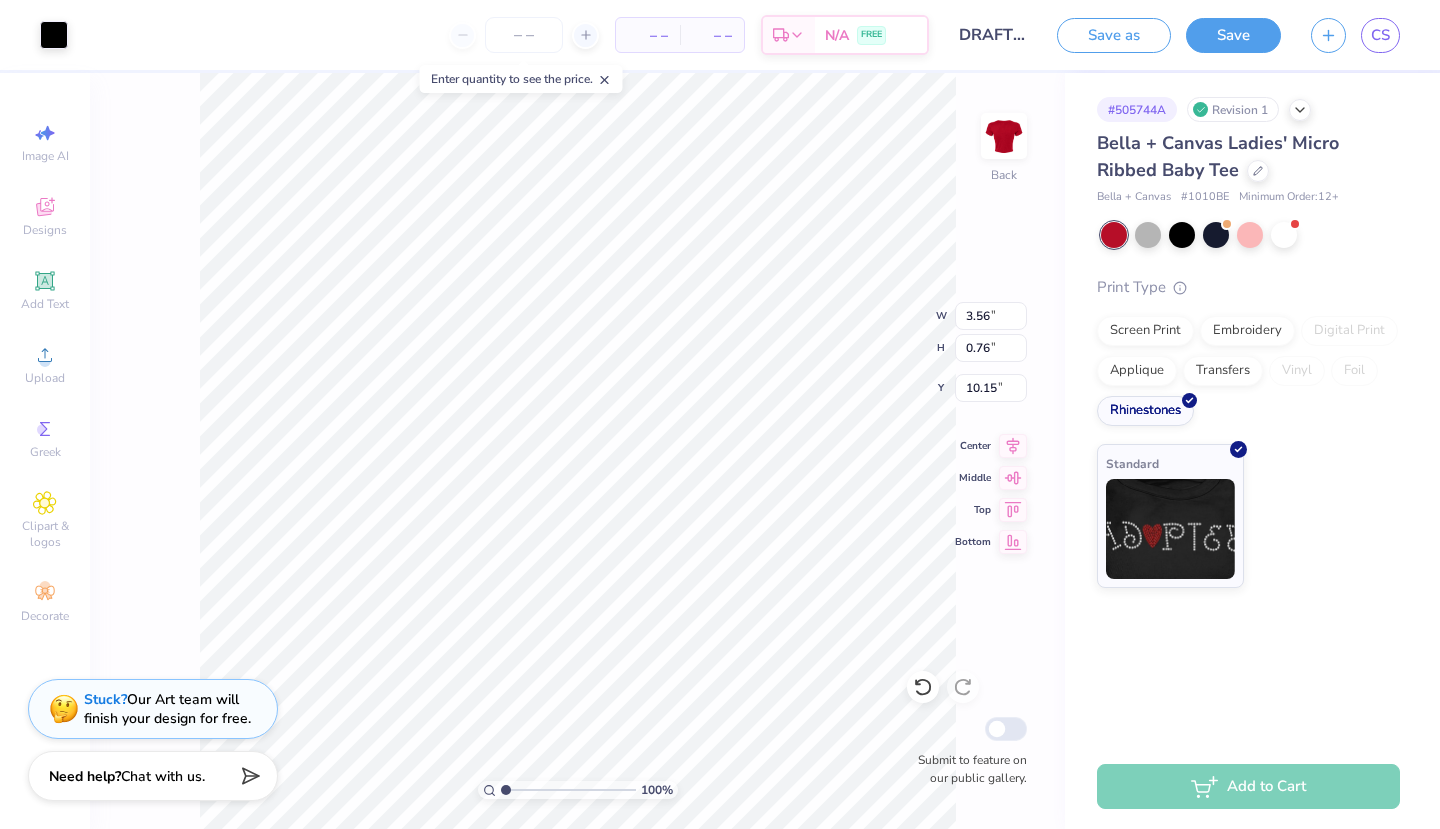 type on "10.18" 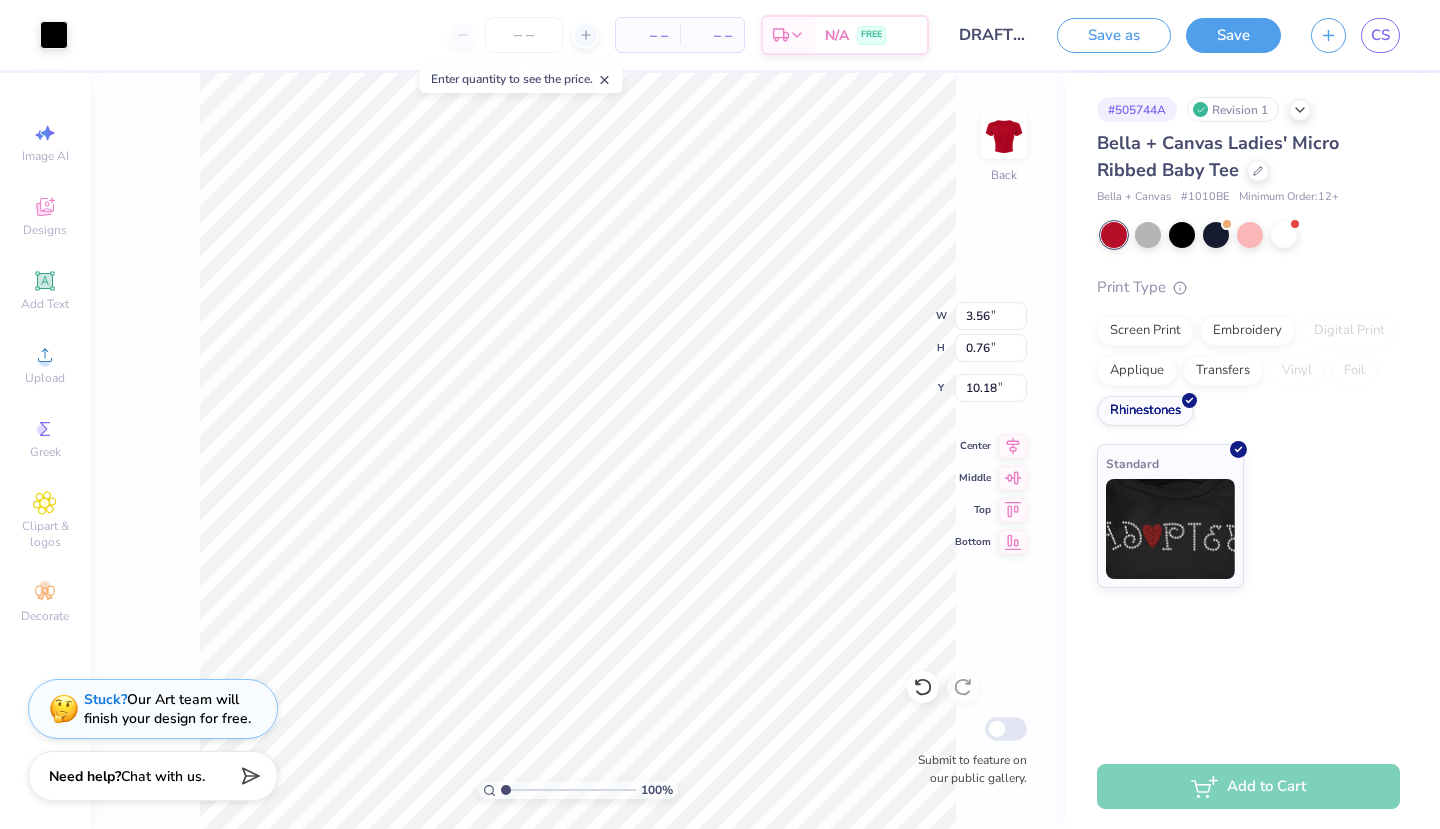 type on "3.40" 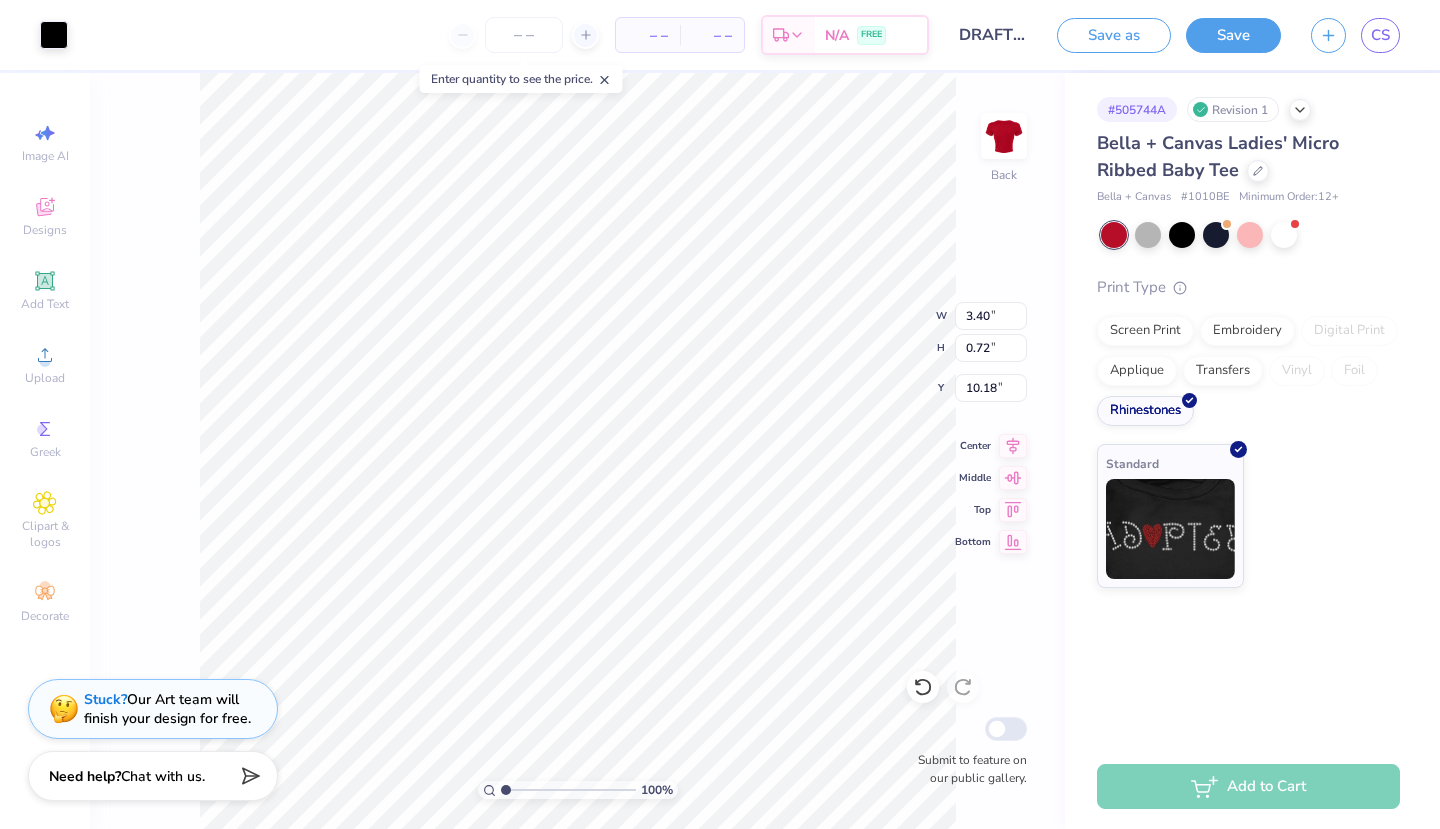 type on "10.21" 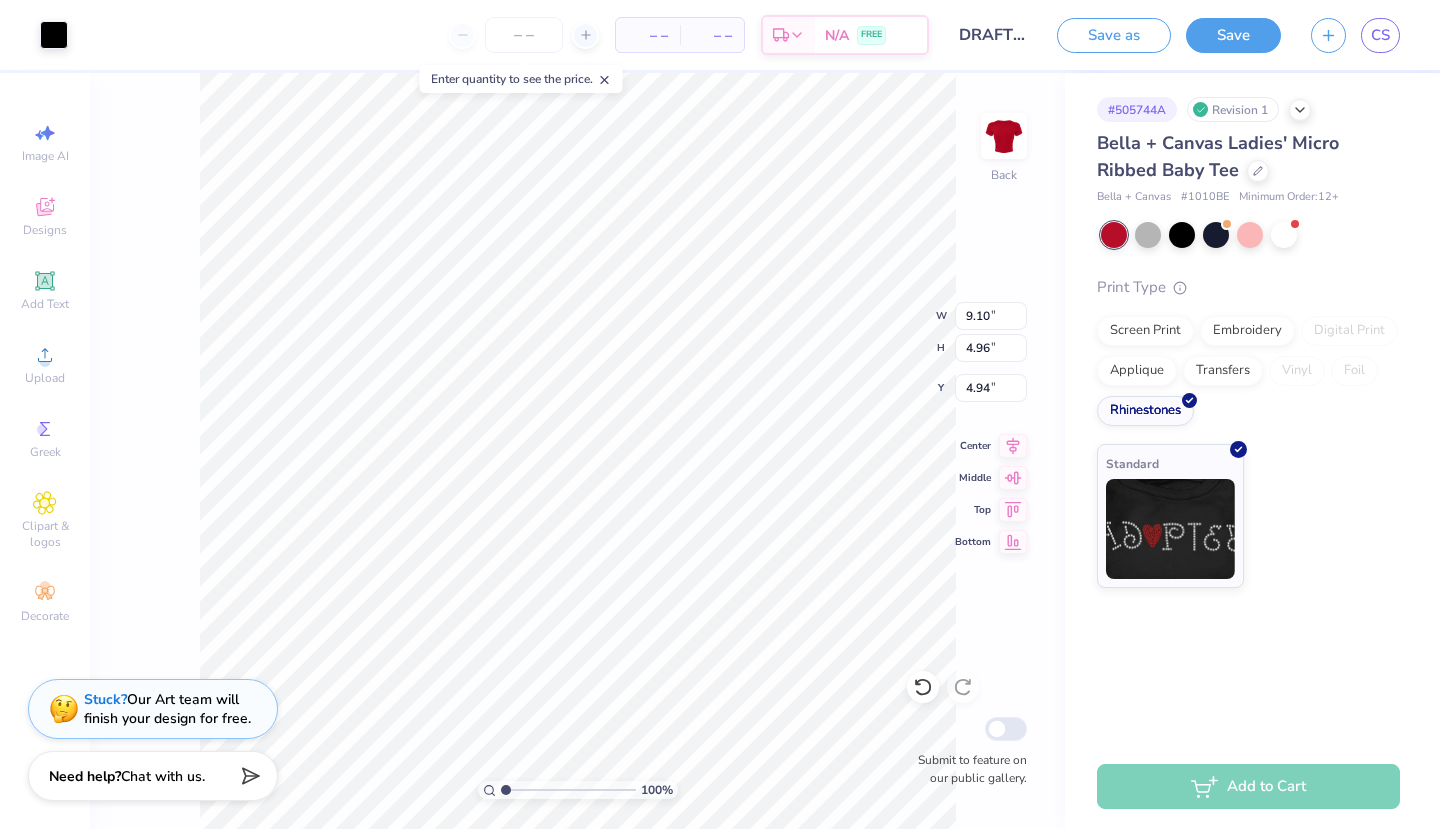 type on "10.19" 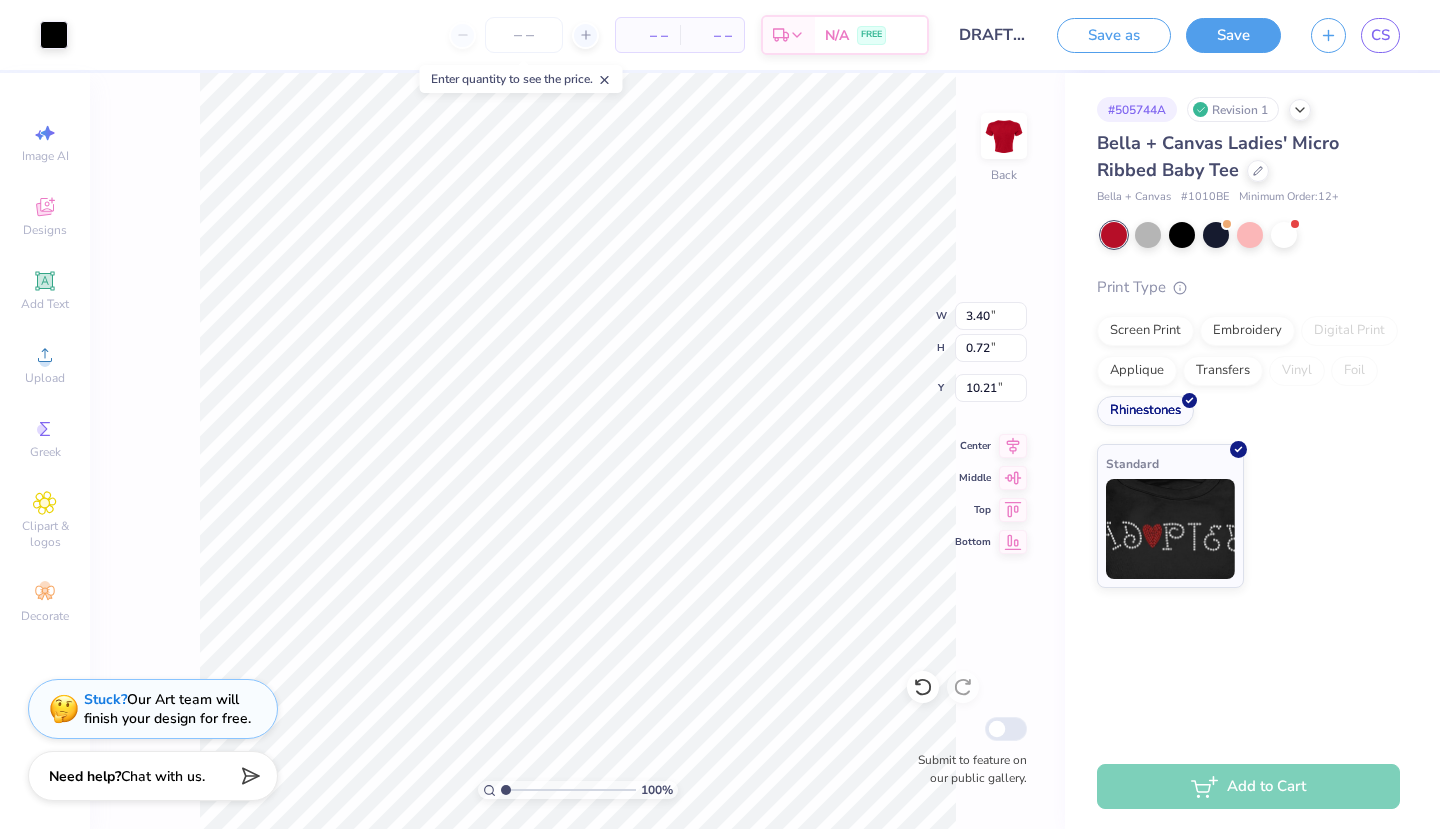 type on "10.49" 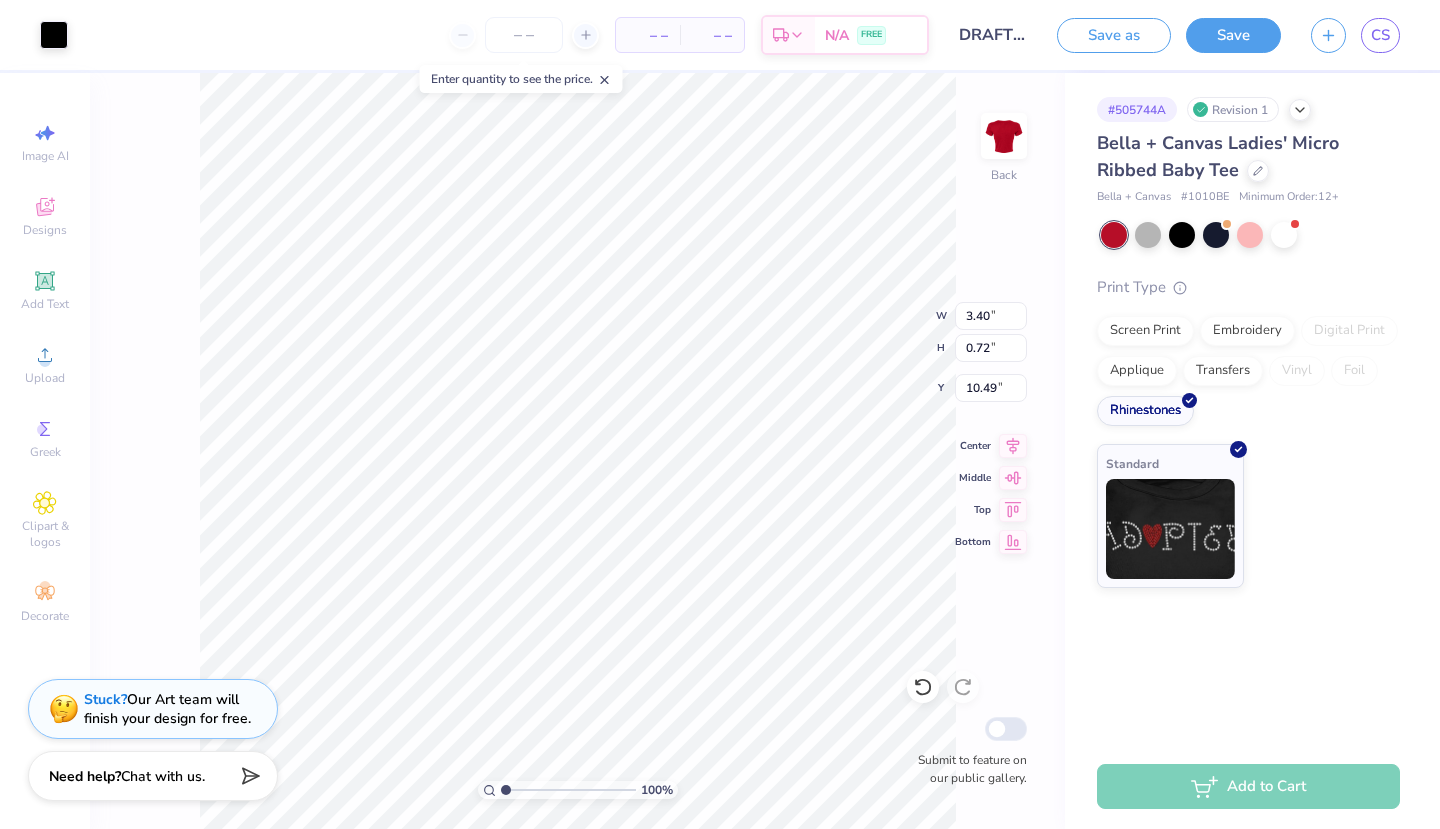 type on "9.10" 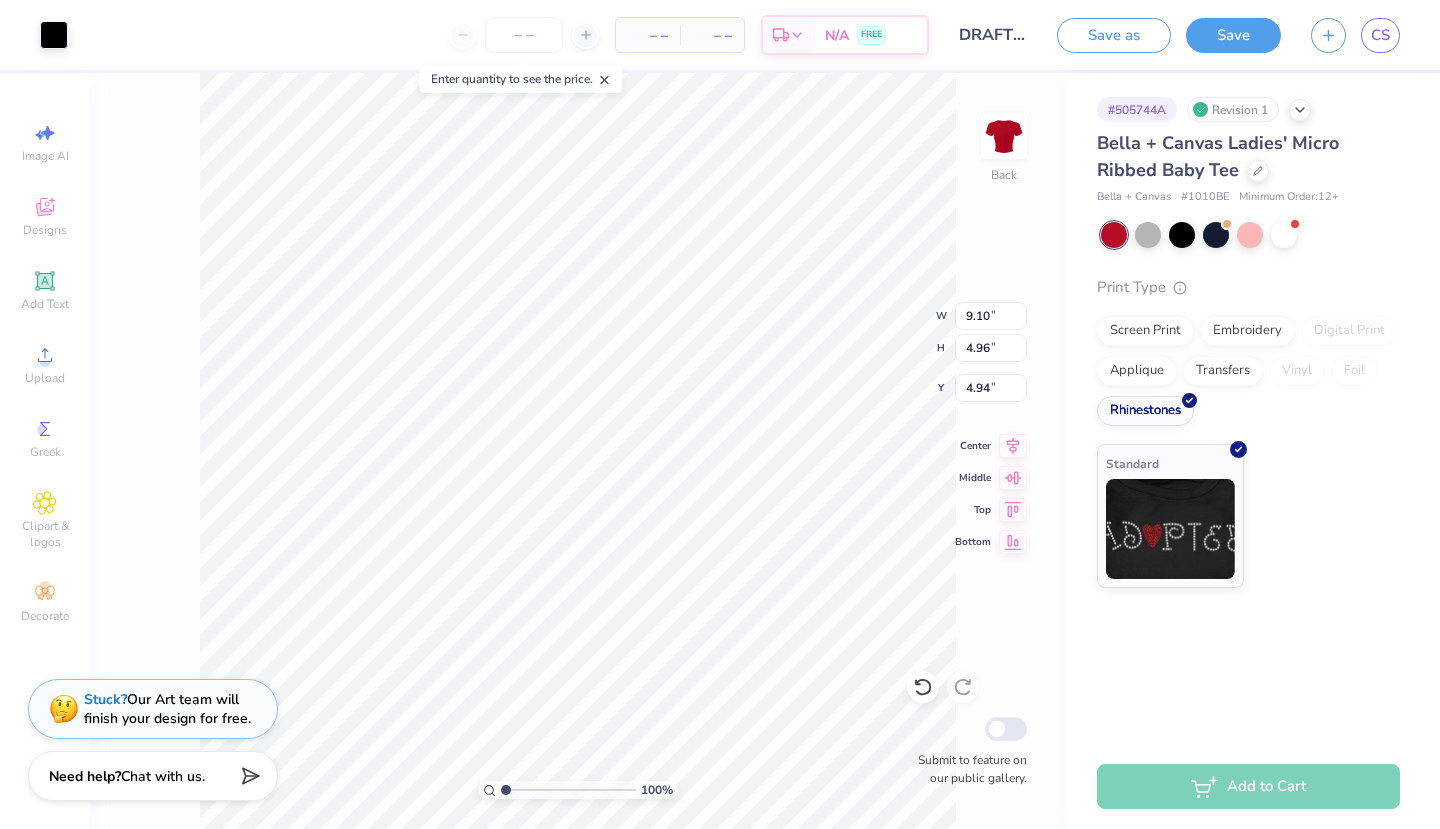 type on "5.05" 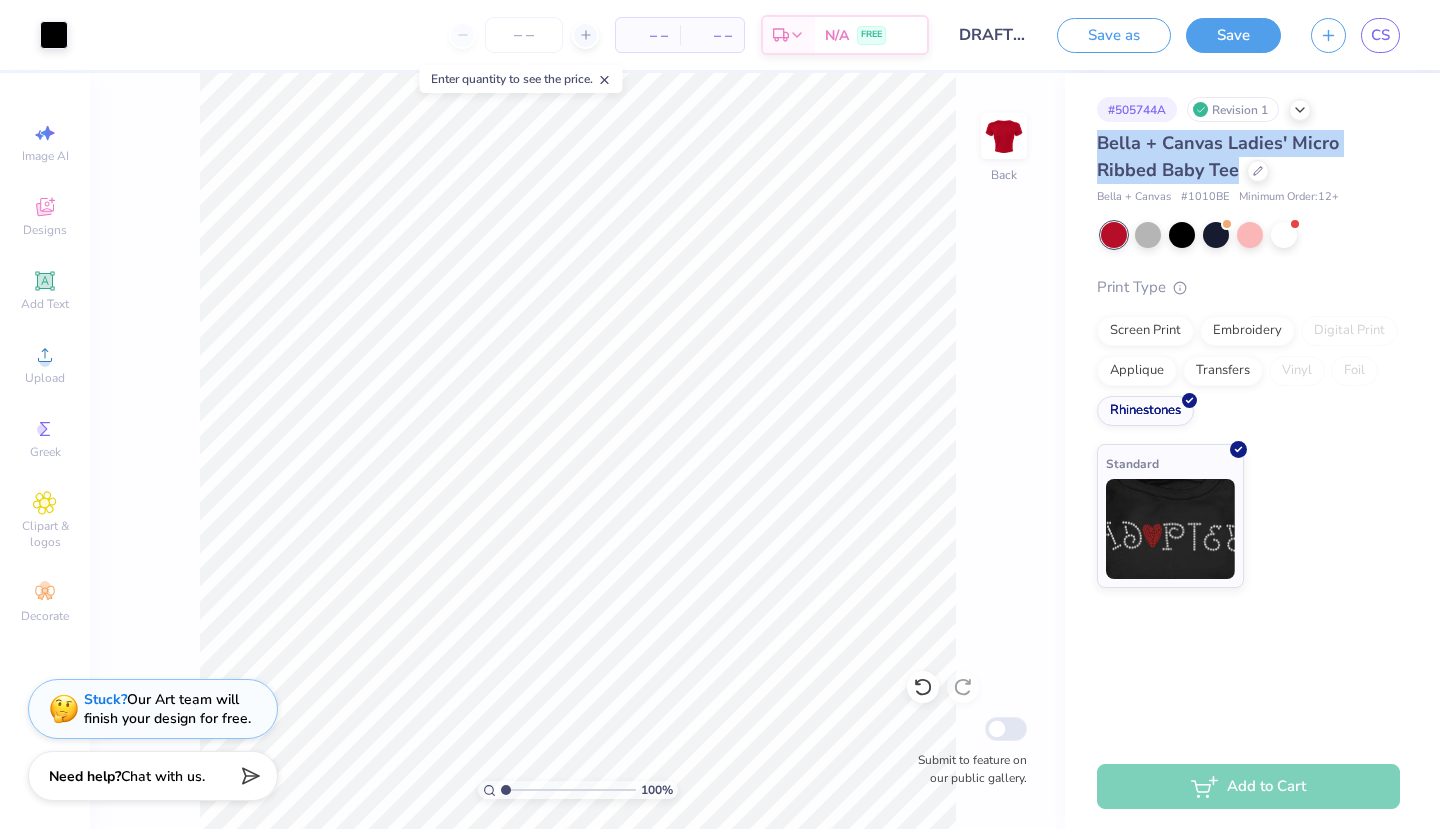 drag, startPoint x: 1097, startPoint y: 141, endPoint x: 1176, endPoint y: 164, distance: 82.28001 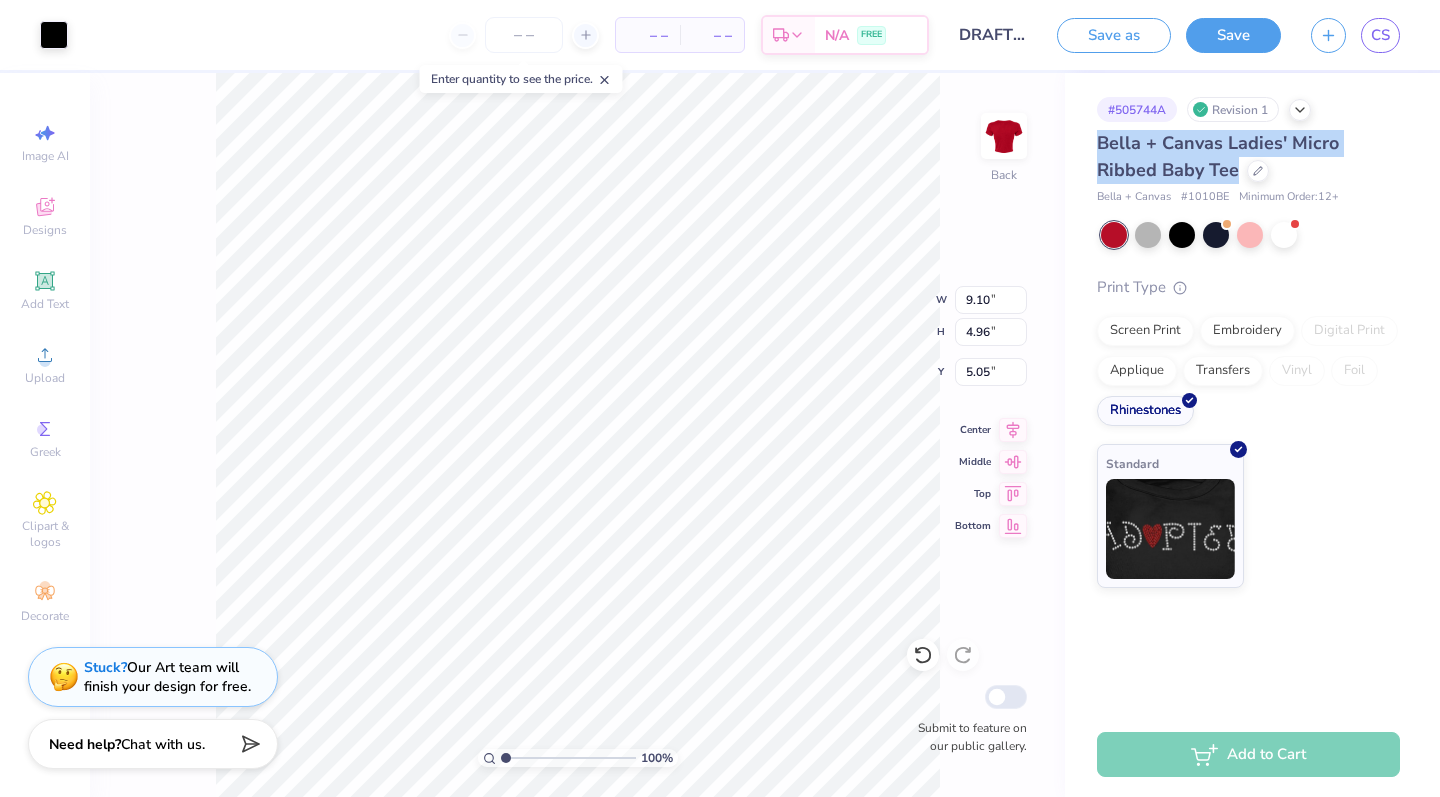 type on "8.84" 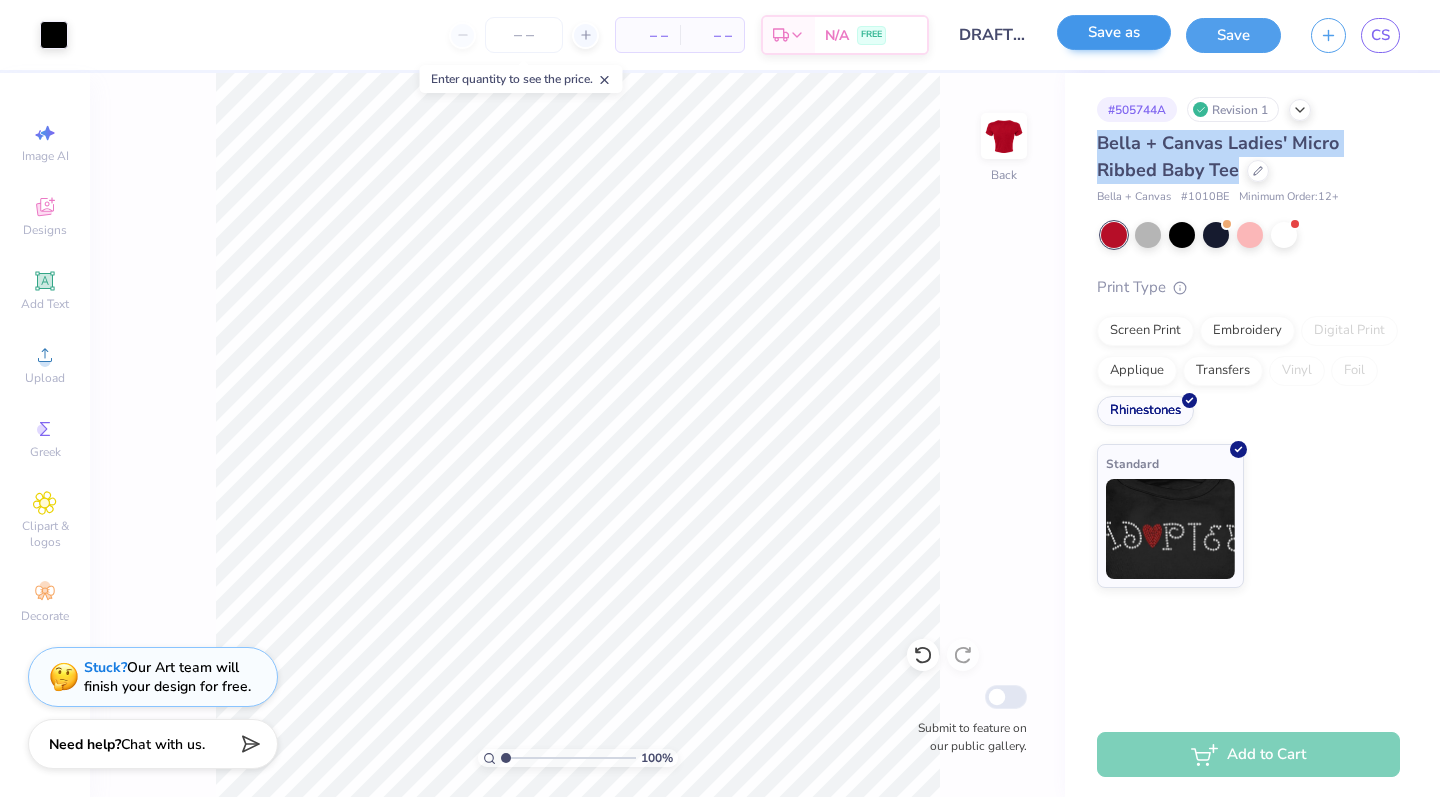 click on "Save as" at bounding box center (1114, 32) 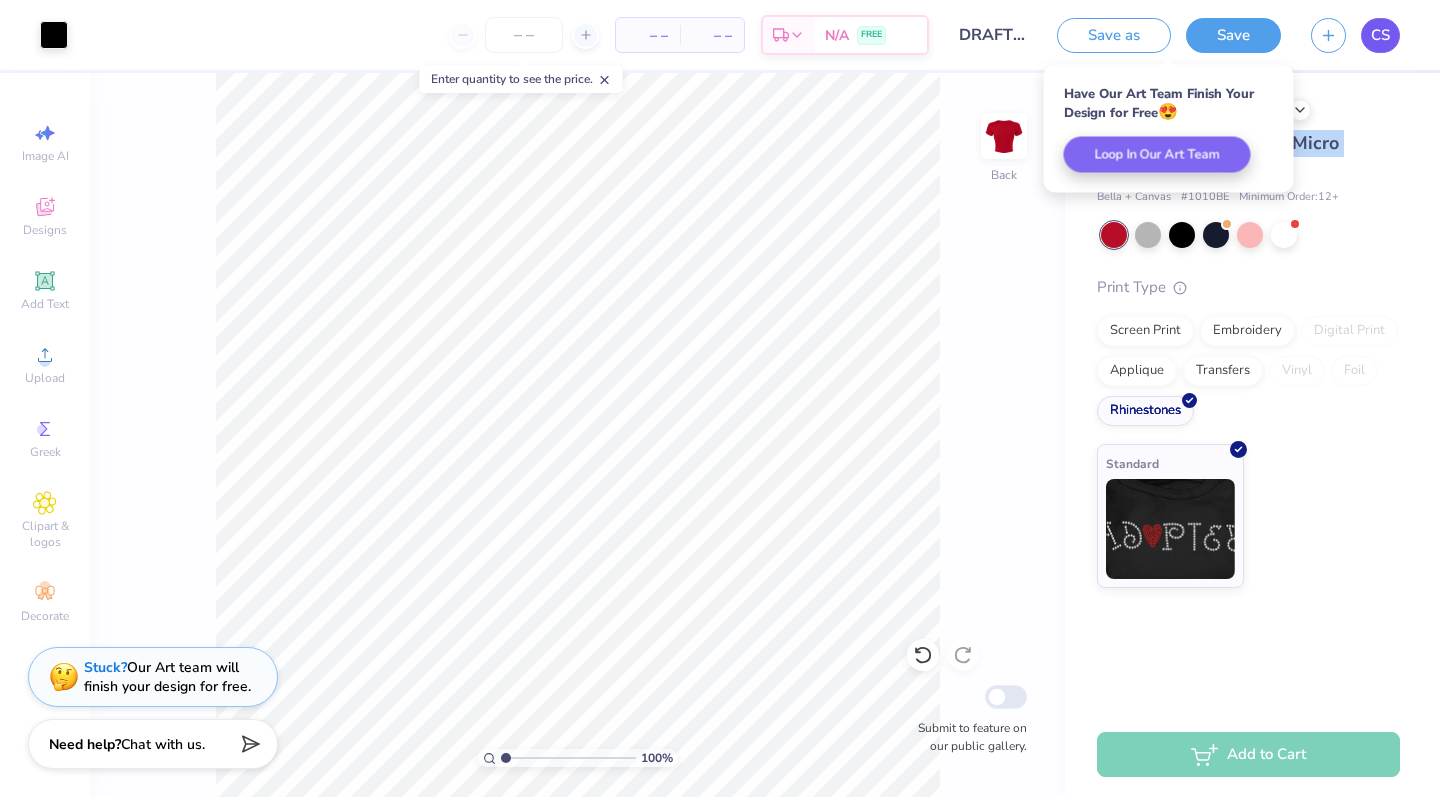 click on "CS" at bounding box center (1380, 35) 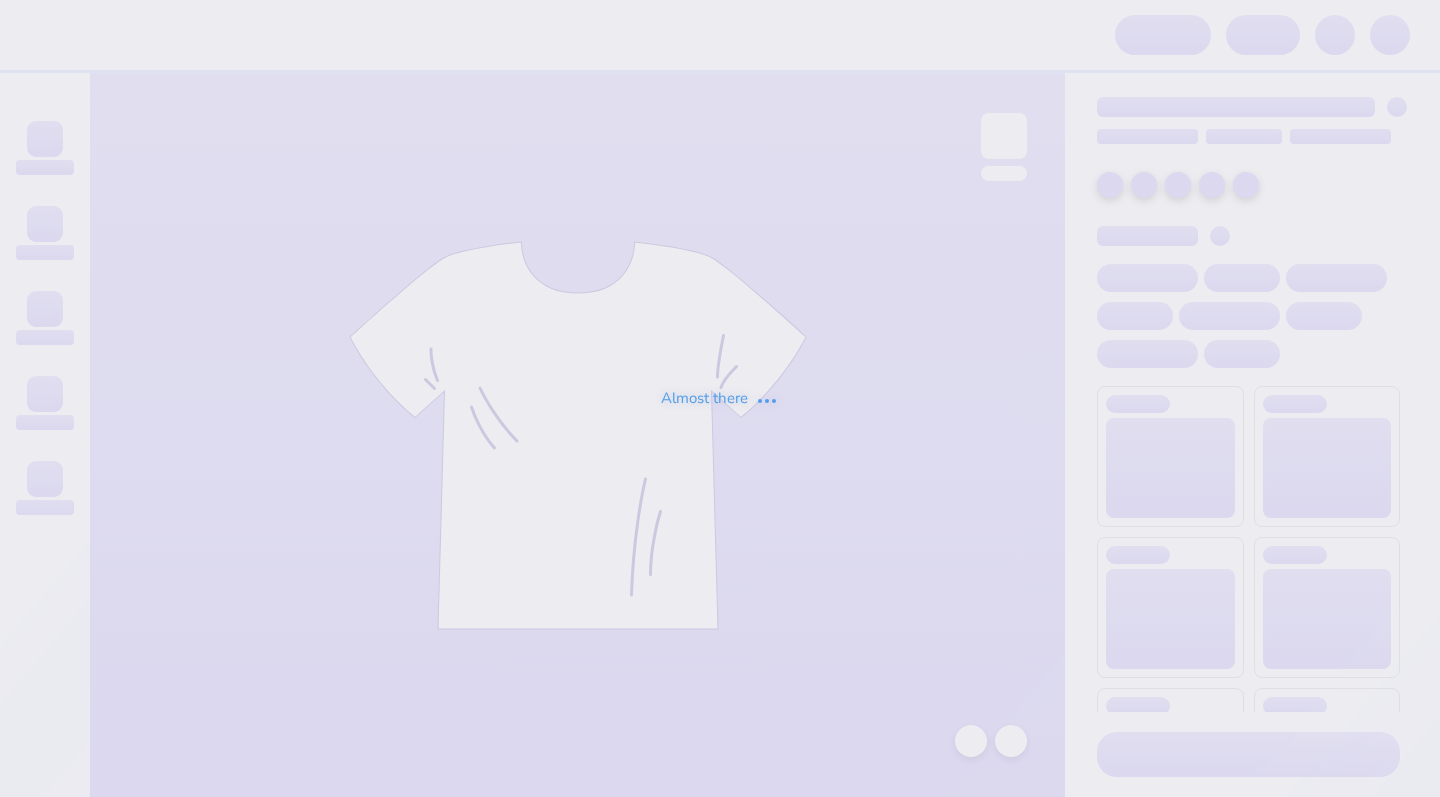 scroll, scrollTop: 0, scrollLeft: 0, axis: both 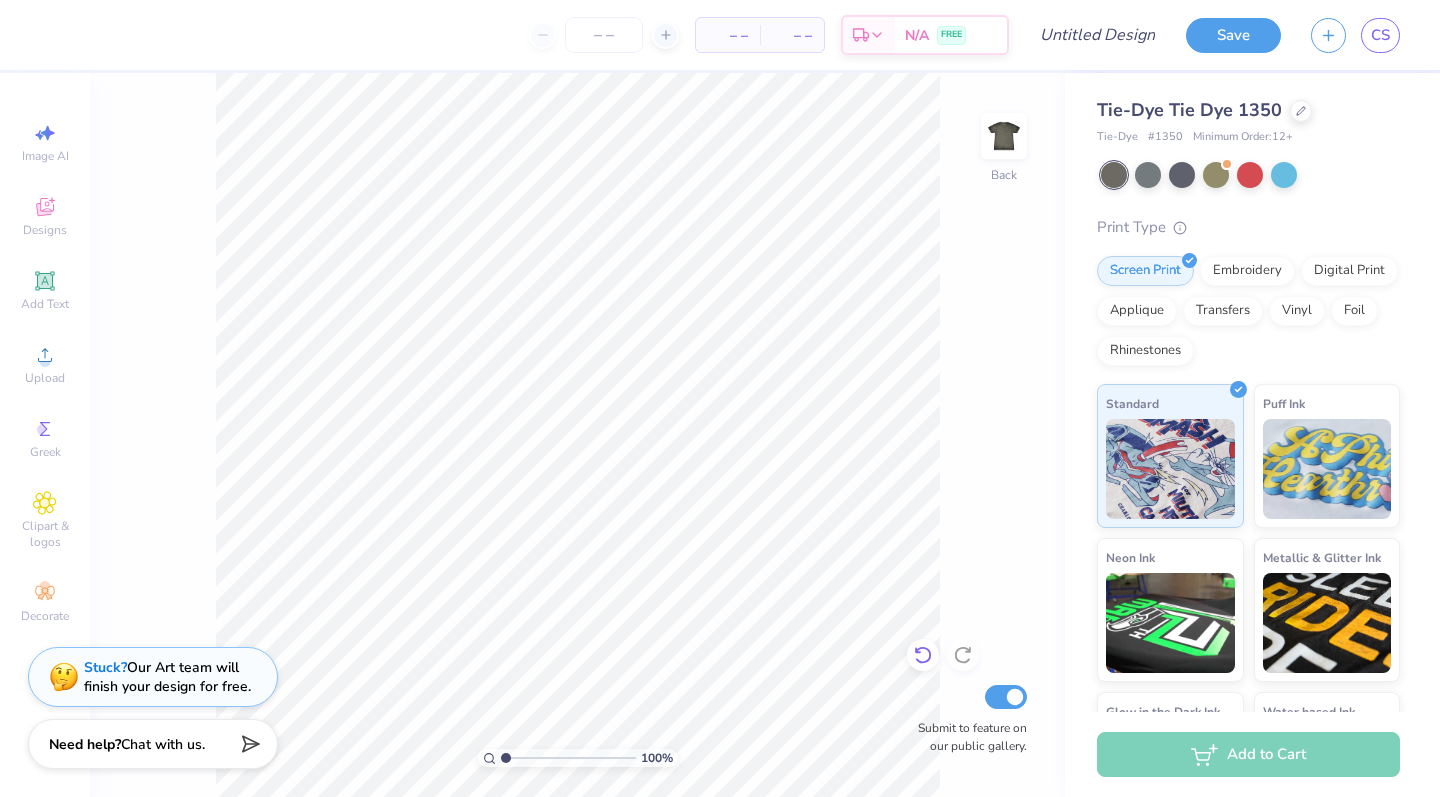 click 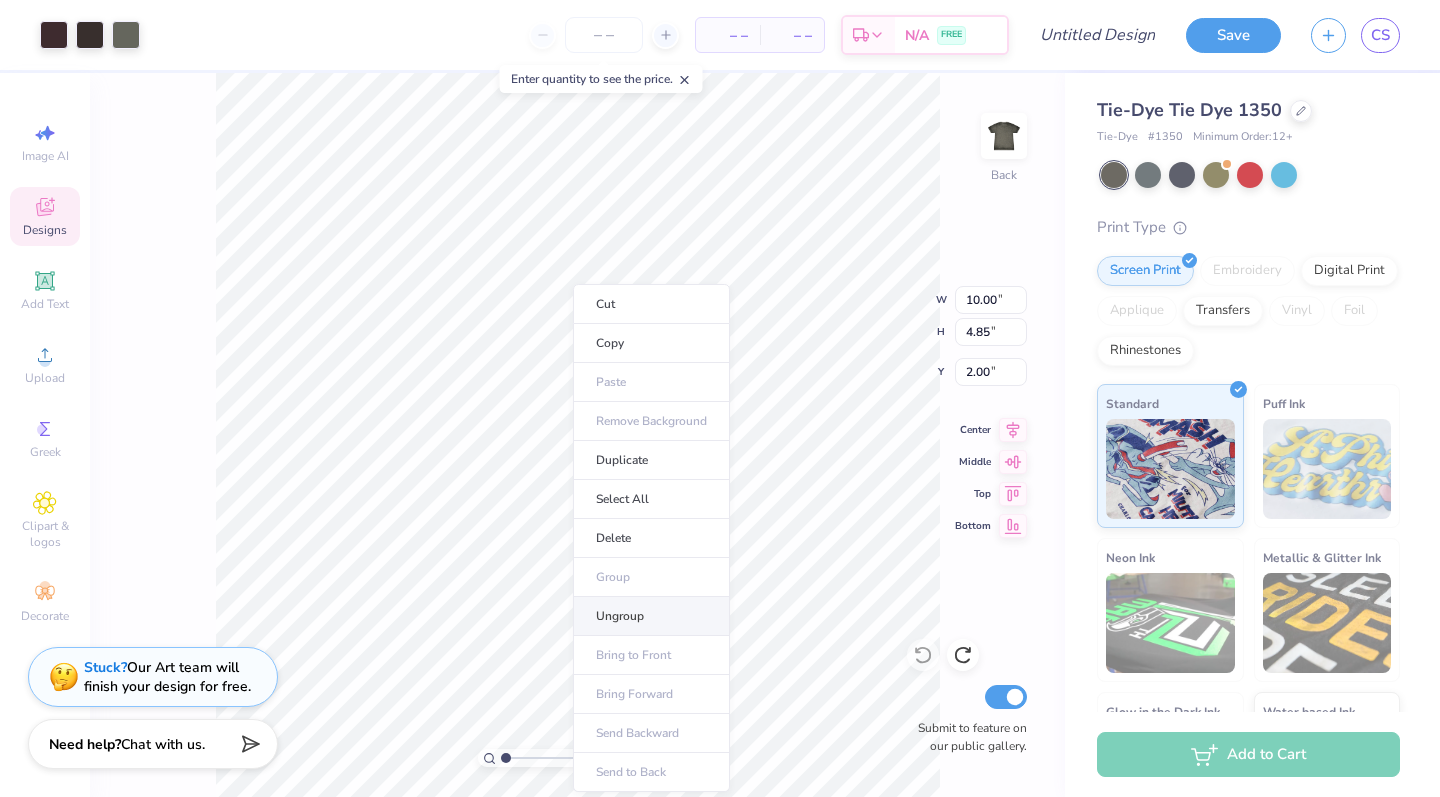 click on "Ungroup" at bounding box center (651, 616) 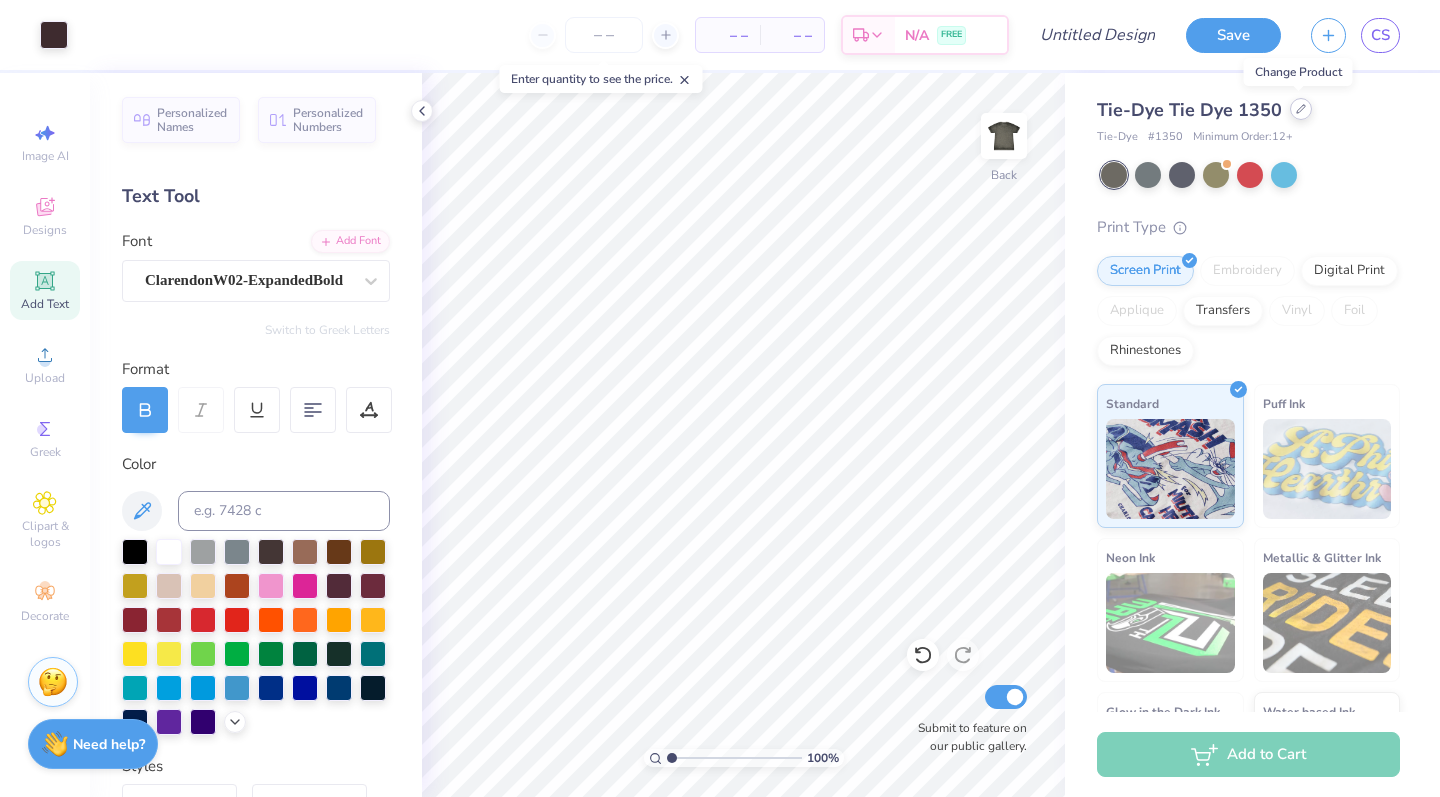 click at bounding box center (1301, 109) 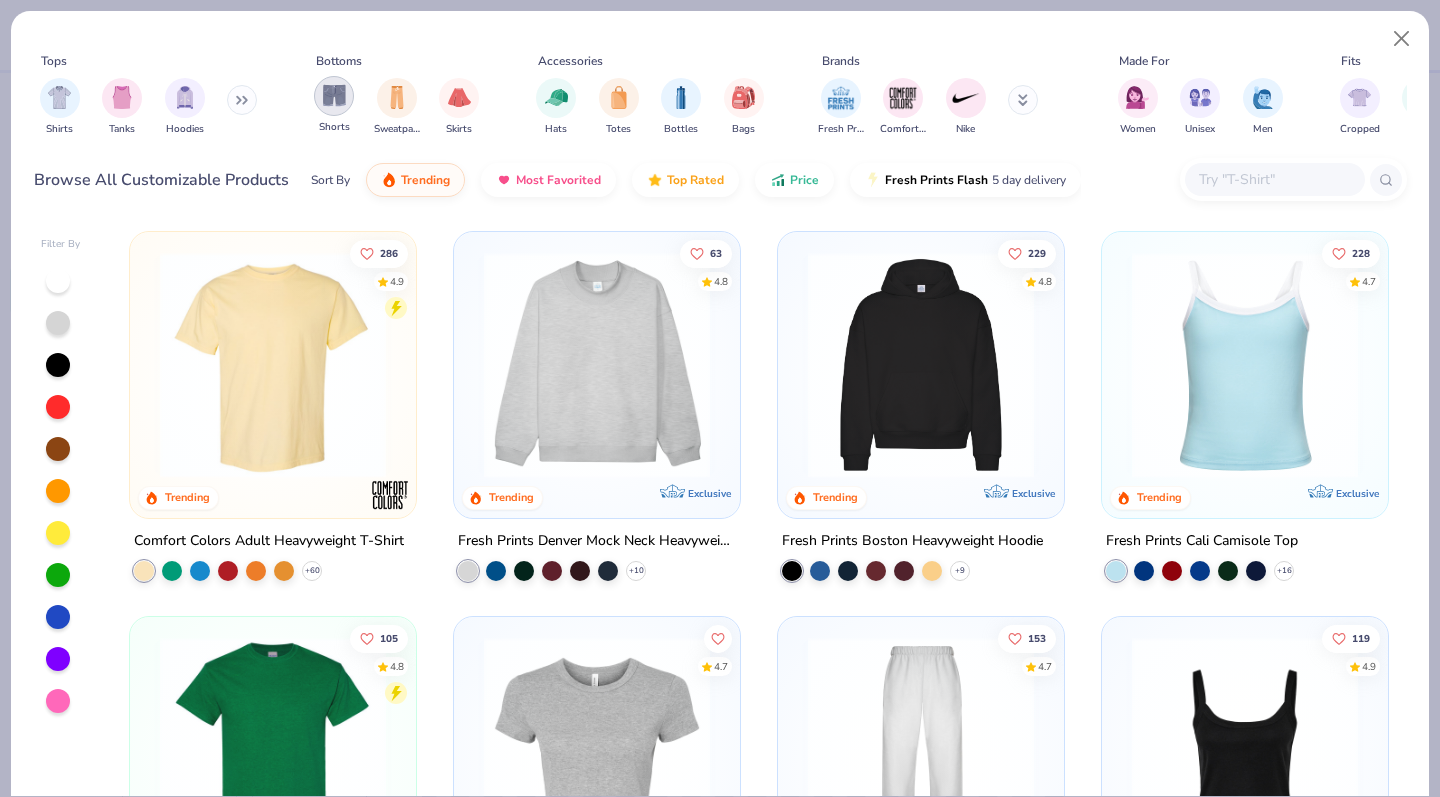 click at bounding box center (334, 95) 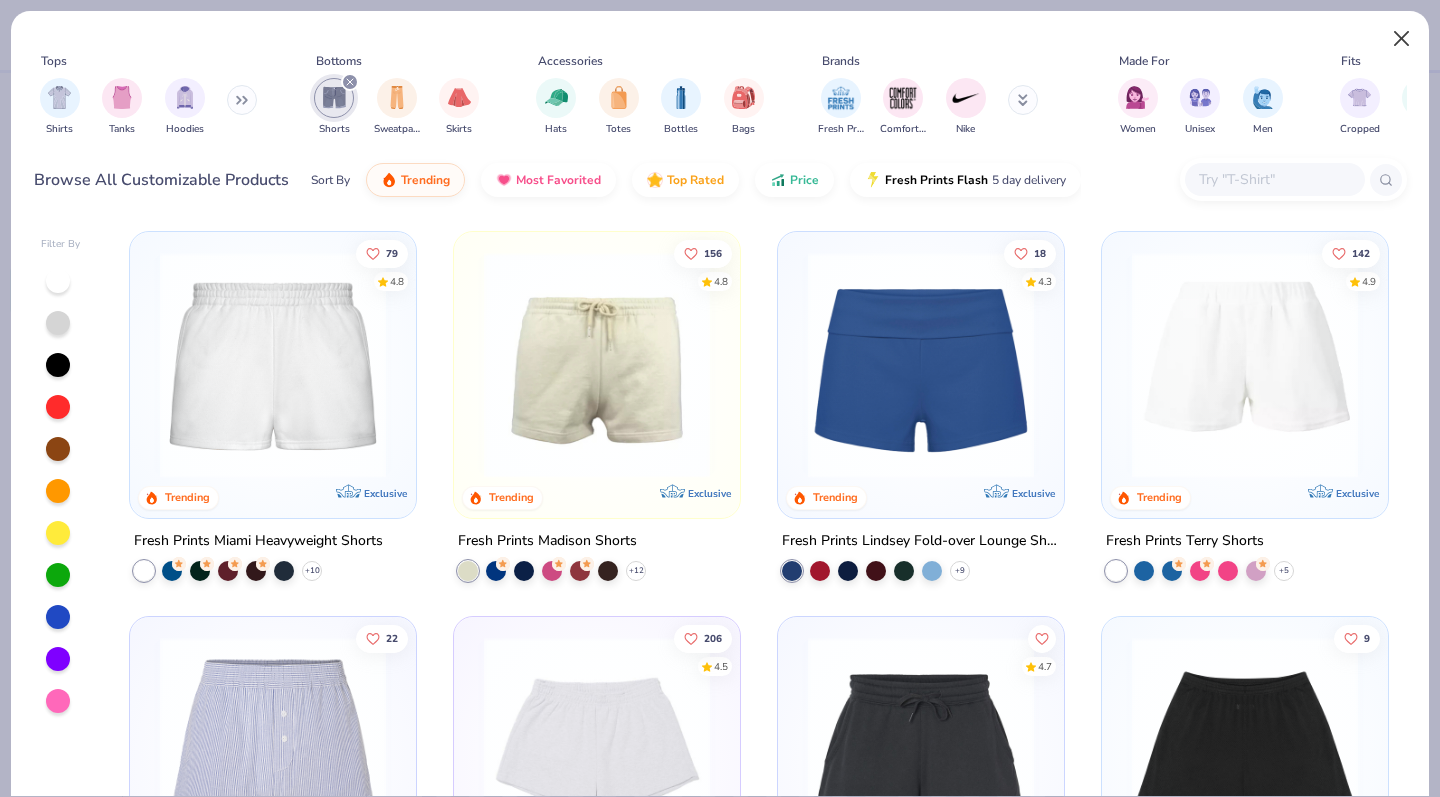 click at bounding box center (1402, 39) 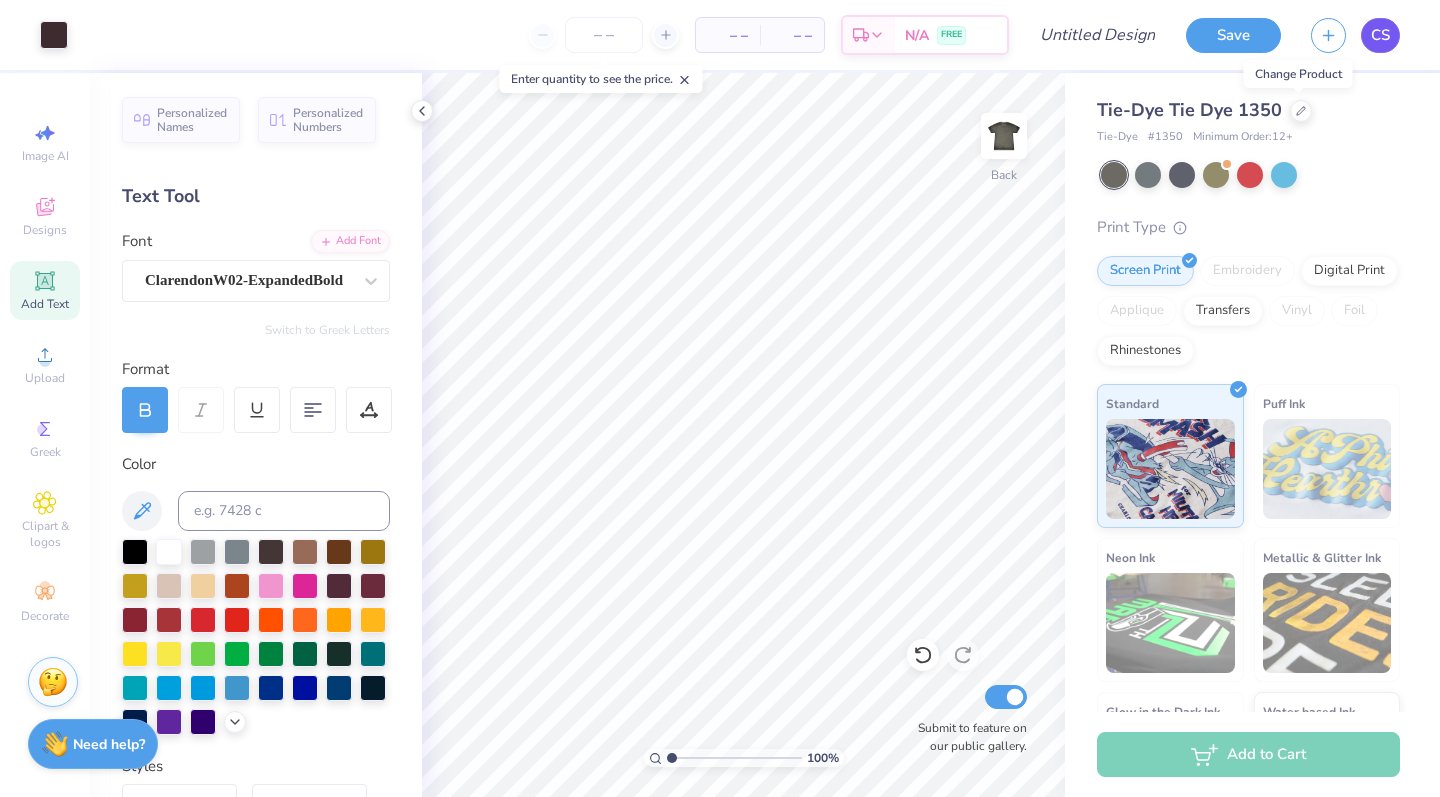 click on "CS" at bounding box center (1380, 35) 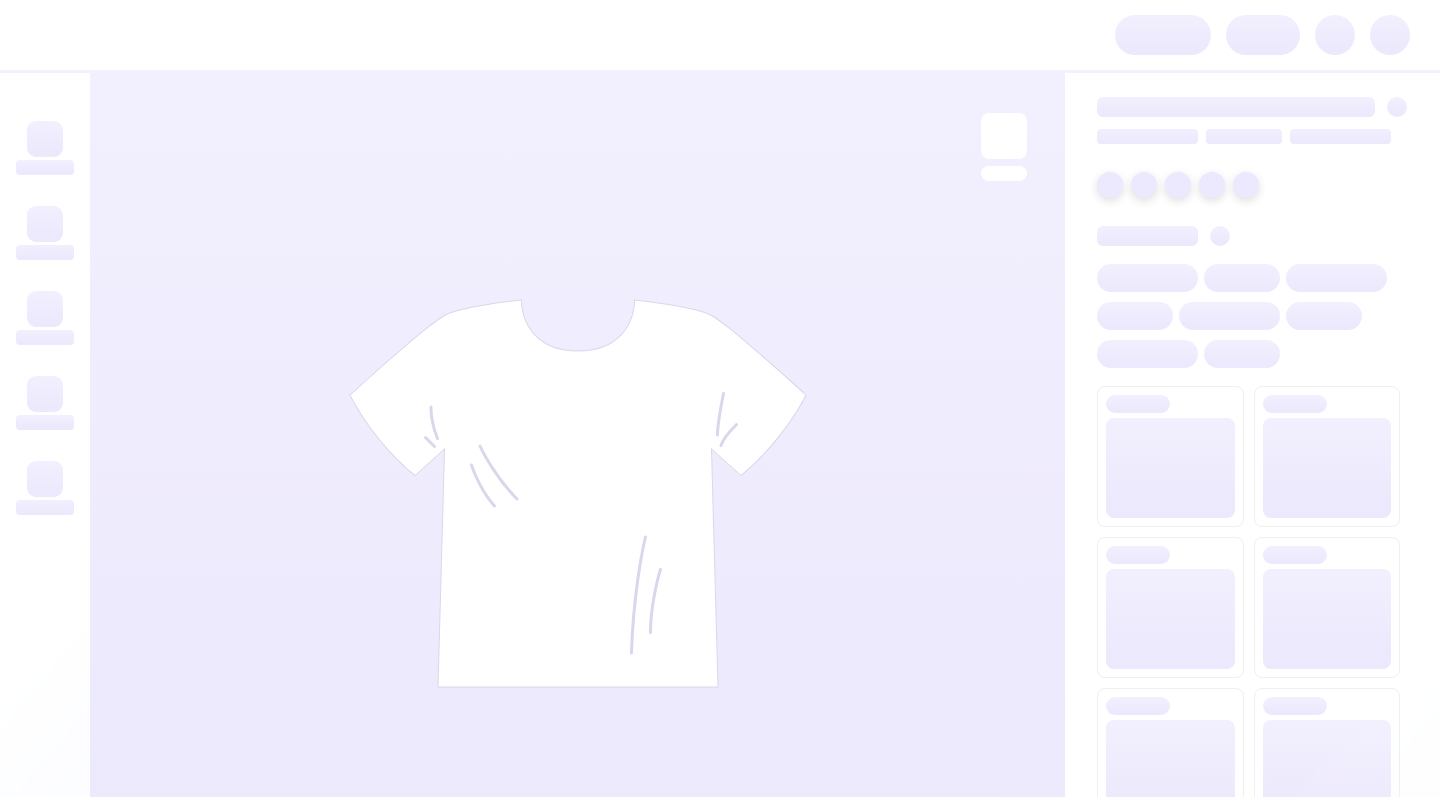 scroll, scrollTop: 0, scrollLeft: 0, axis: both 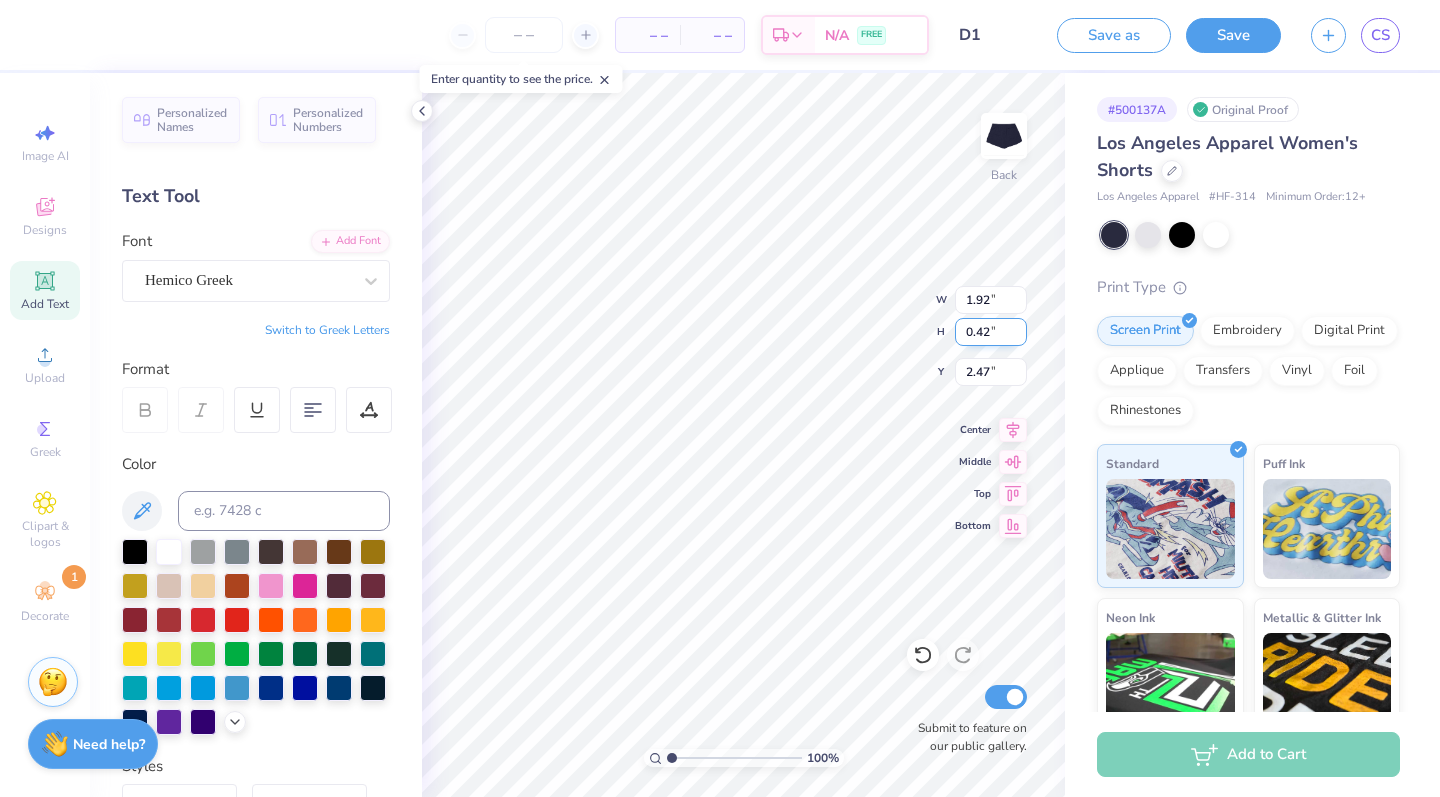 type on "1.94" 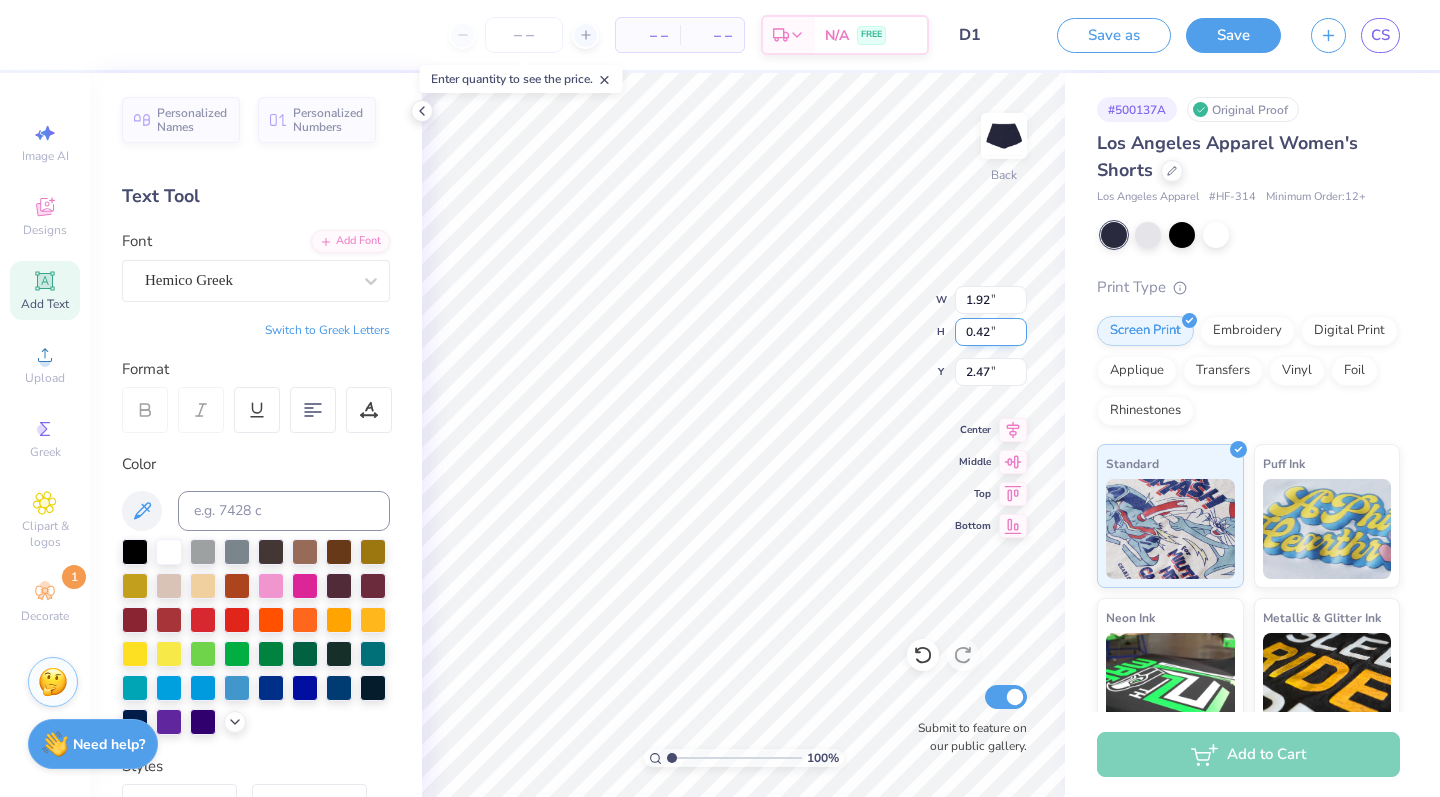 type on "0.68" 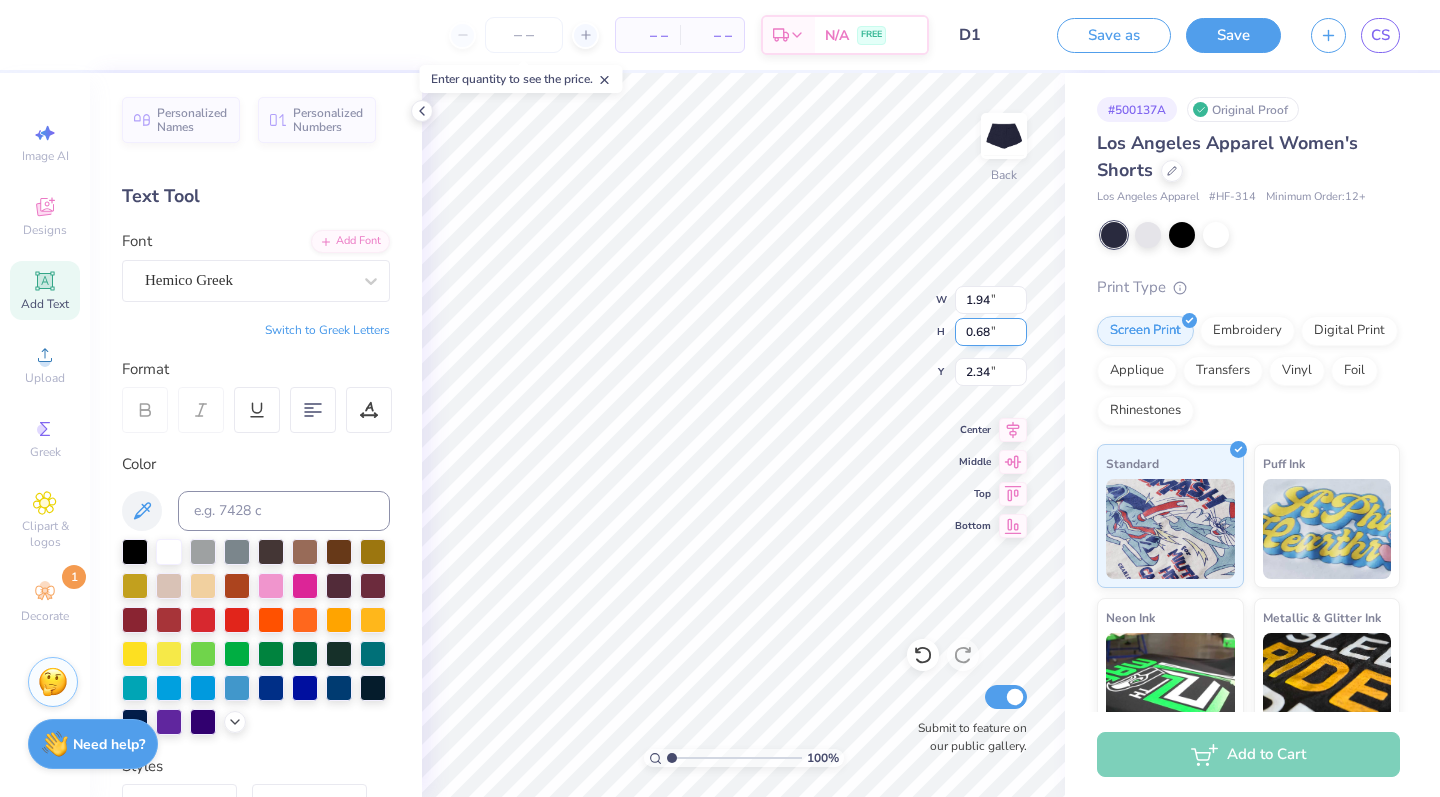 type on "2.82" 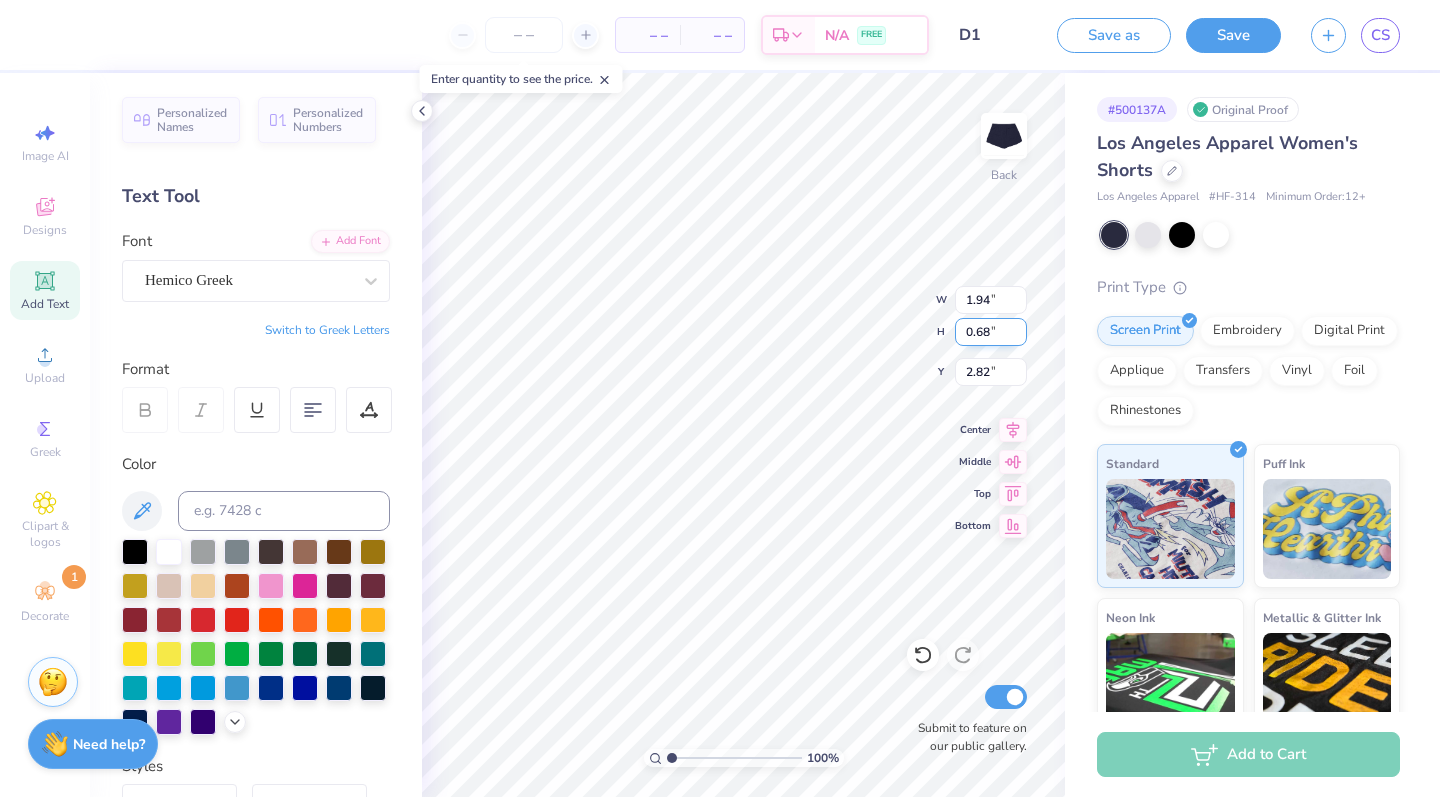 type on "1.91" 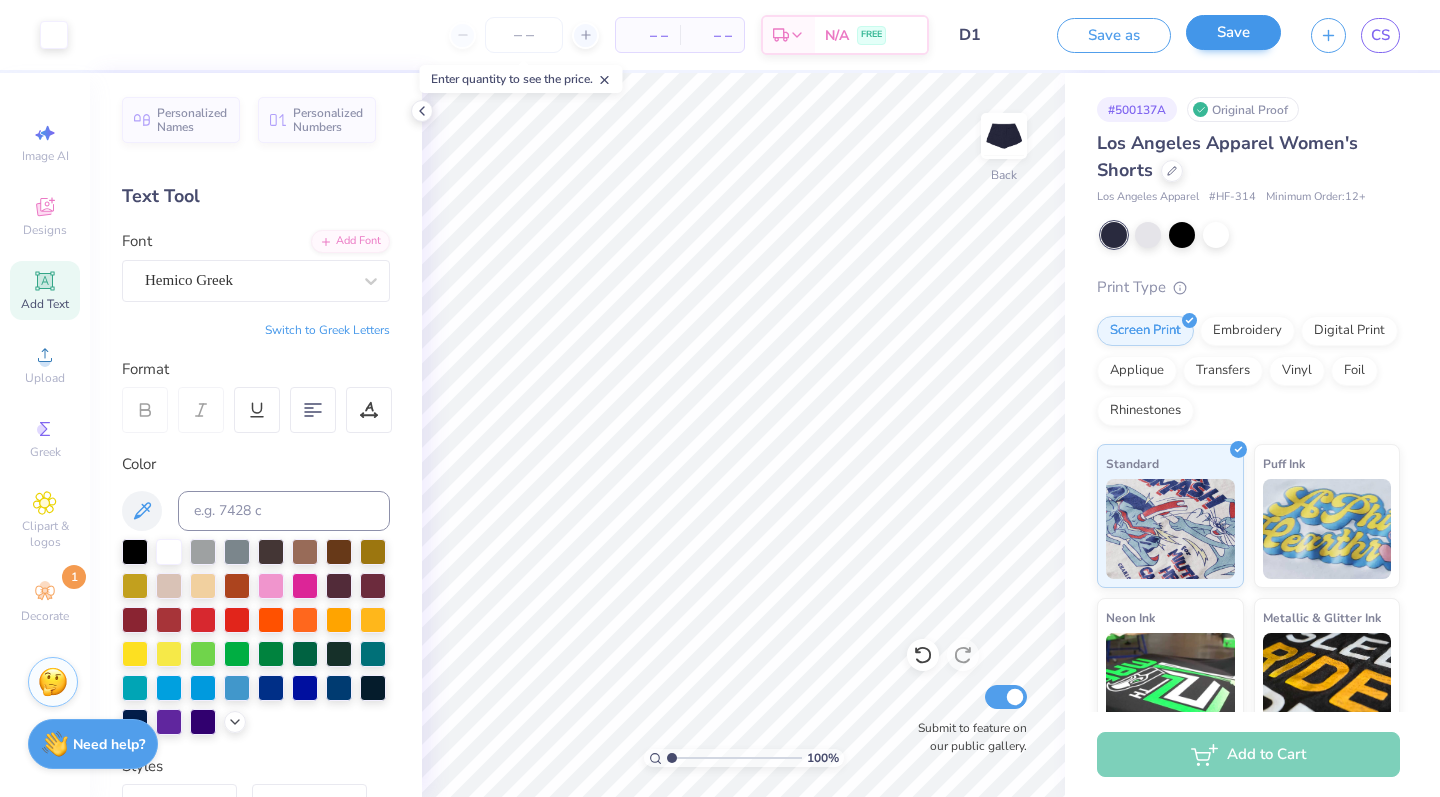 click on "Save" at bounding box center [1233, 32] 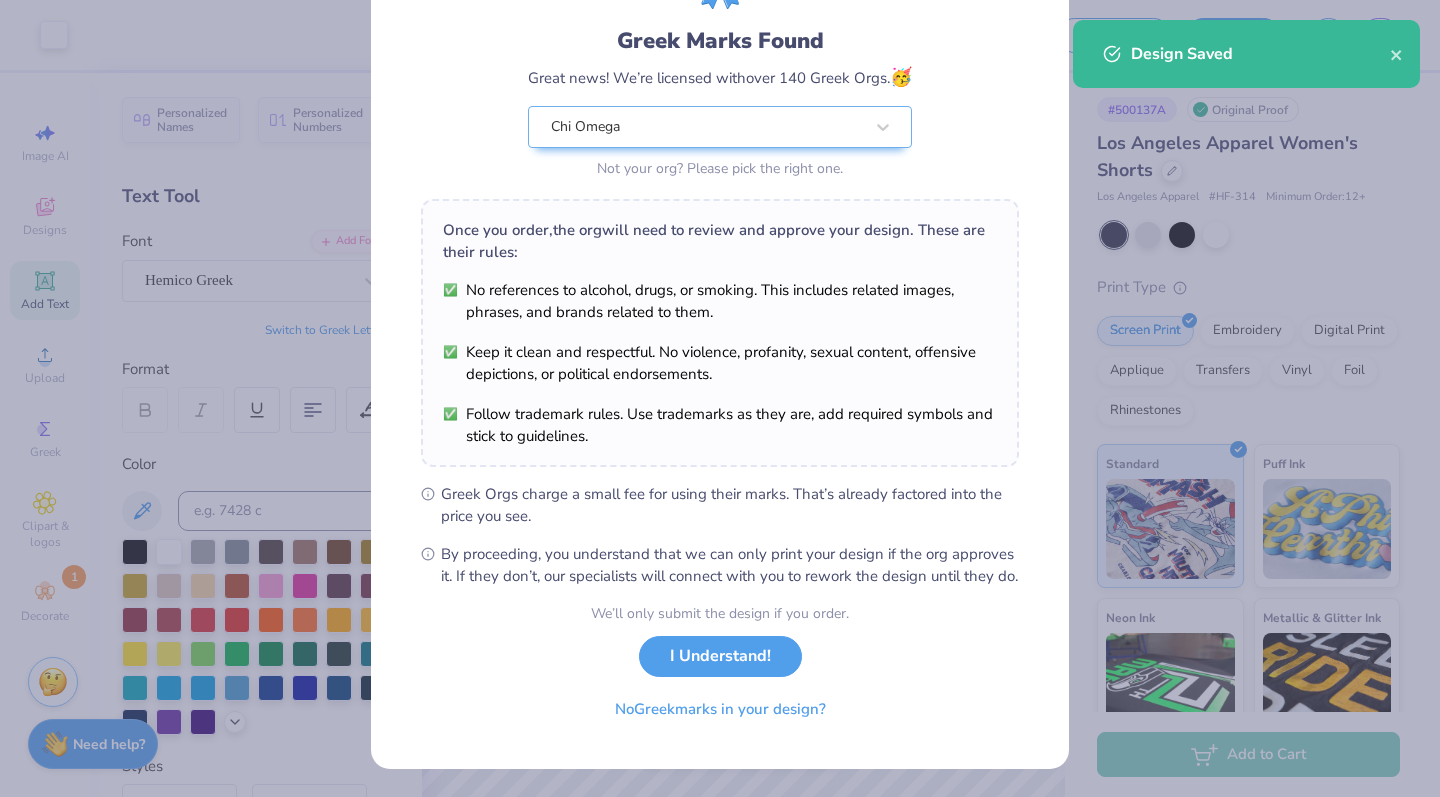 scroll, scrollTop: 139, scrollLeft: 0, axis: vertical 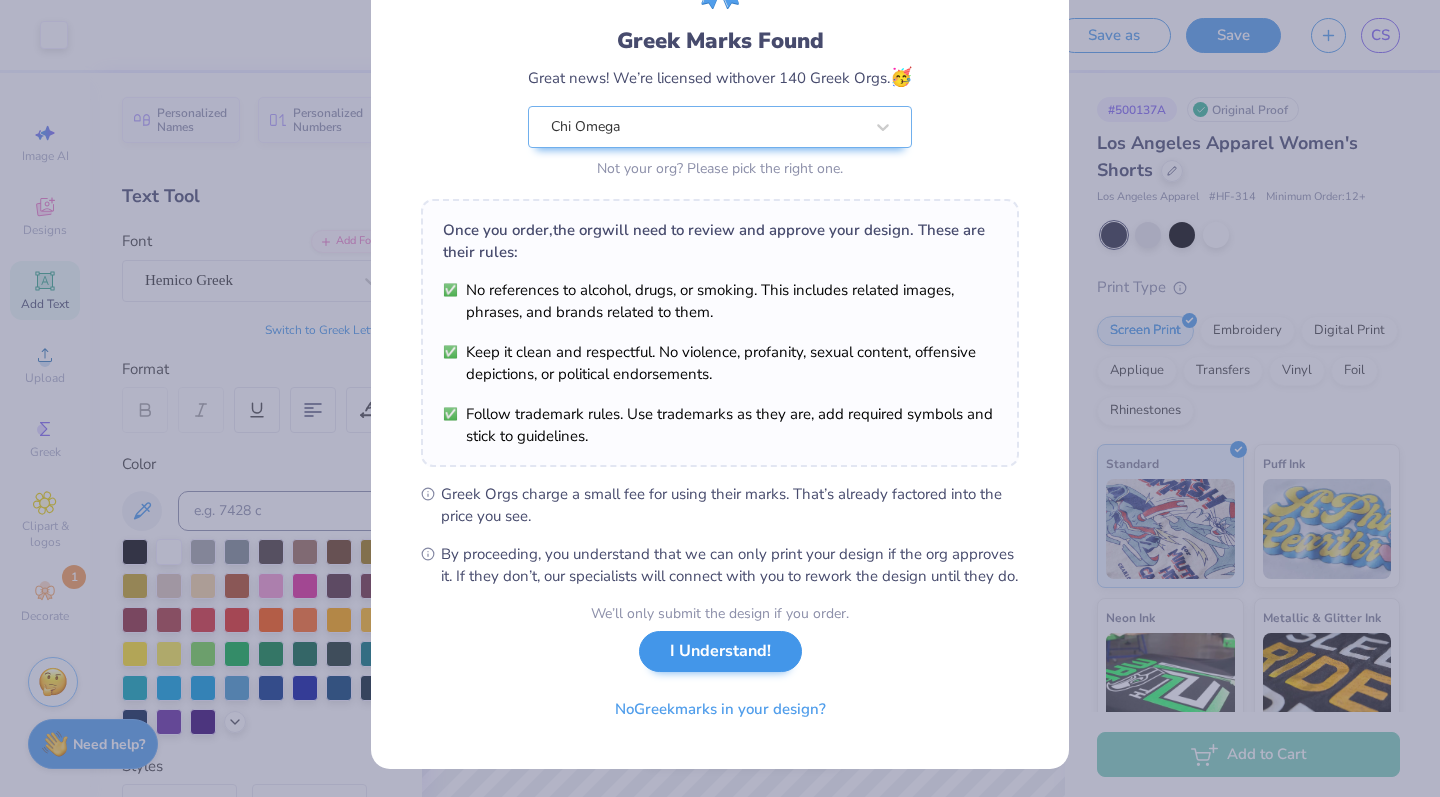 click on "I Understand!" at bounding box center [720, 651] 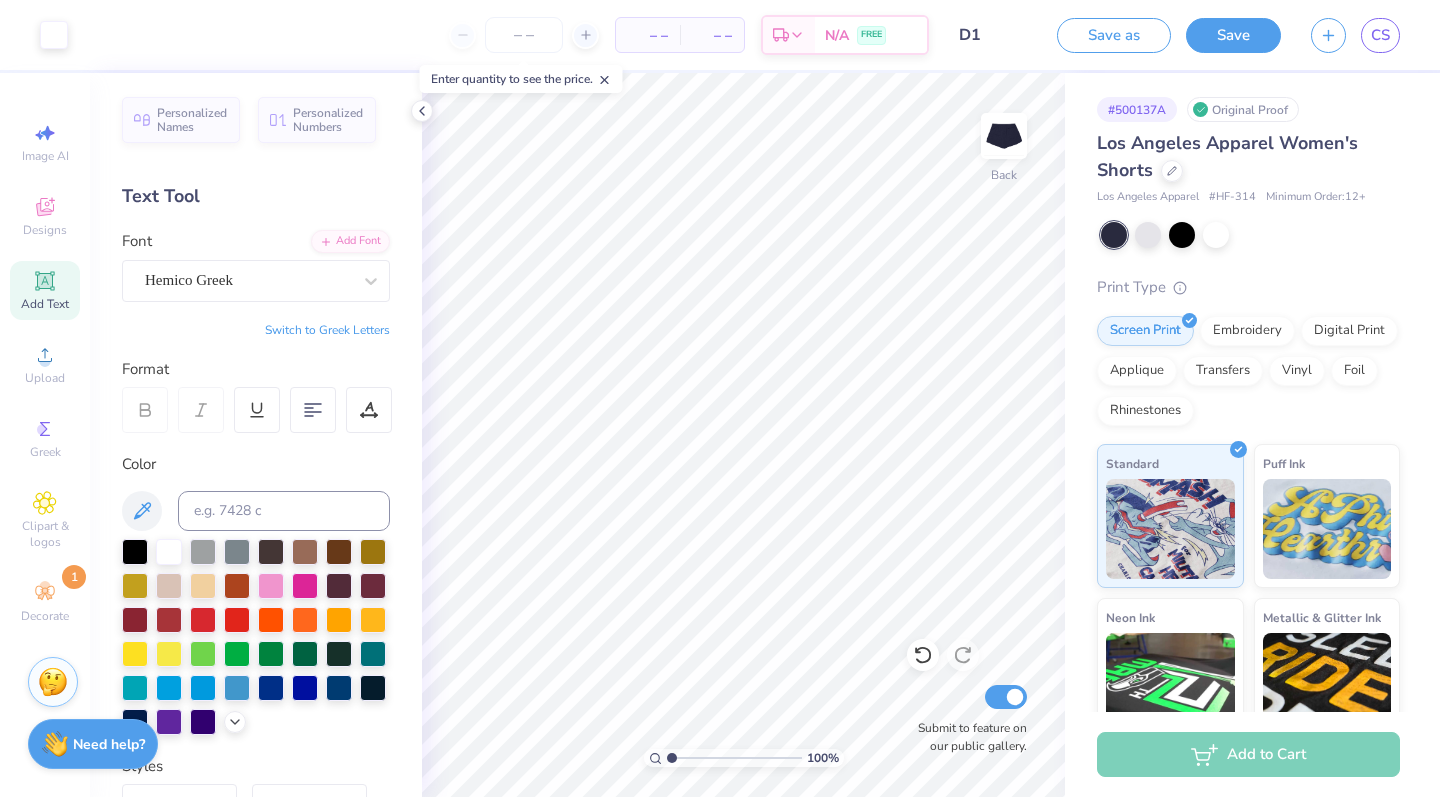 scroll, scrollTop: 0, scrollLeft: 0, axis: both 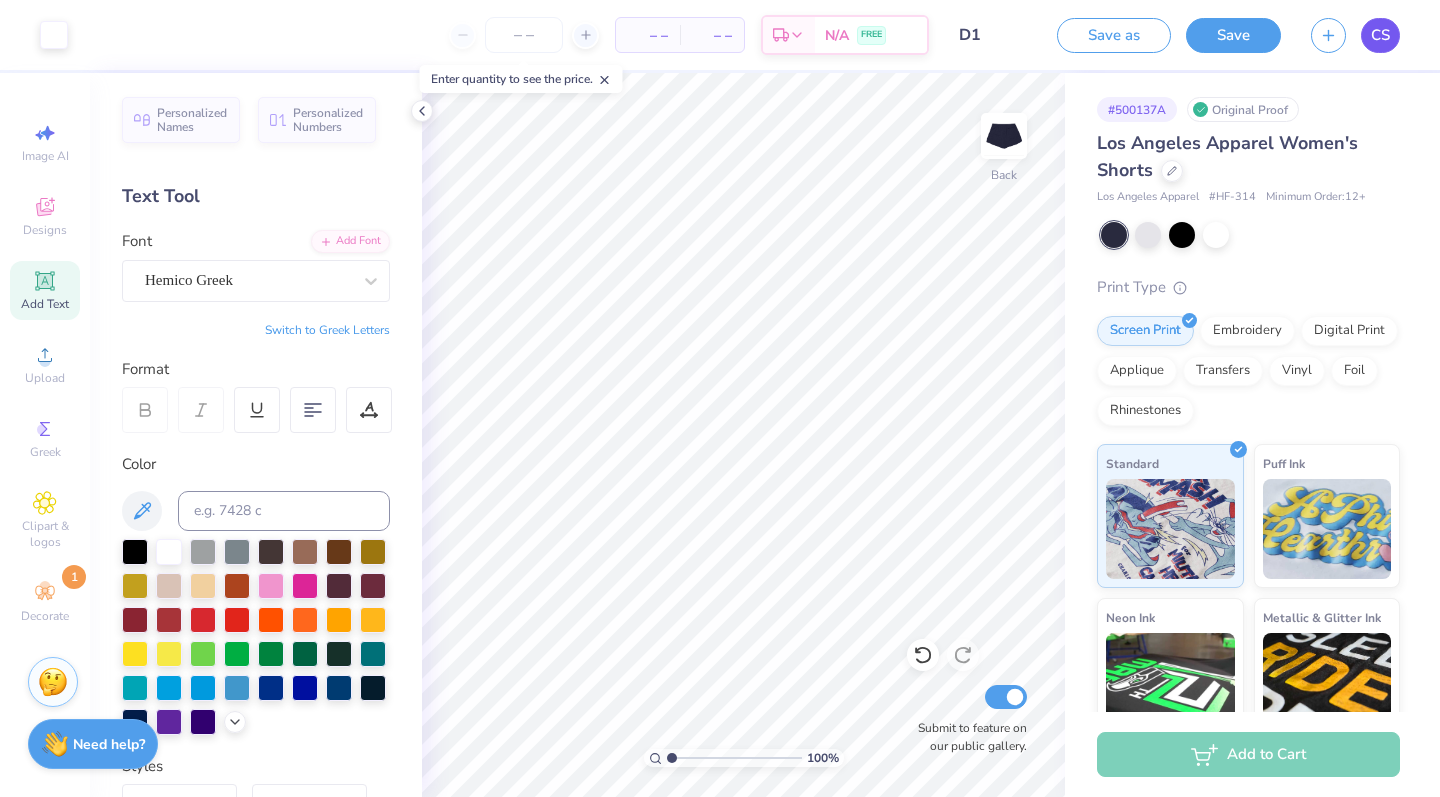 click on "CS" at bounding box center (1380, 35) 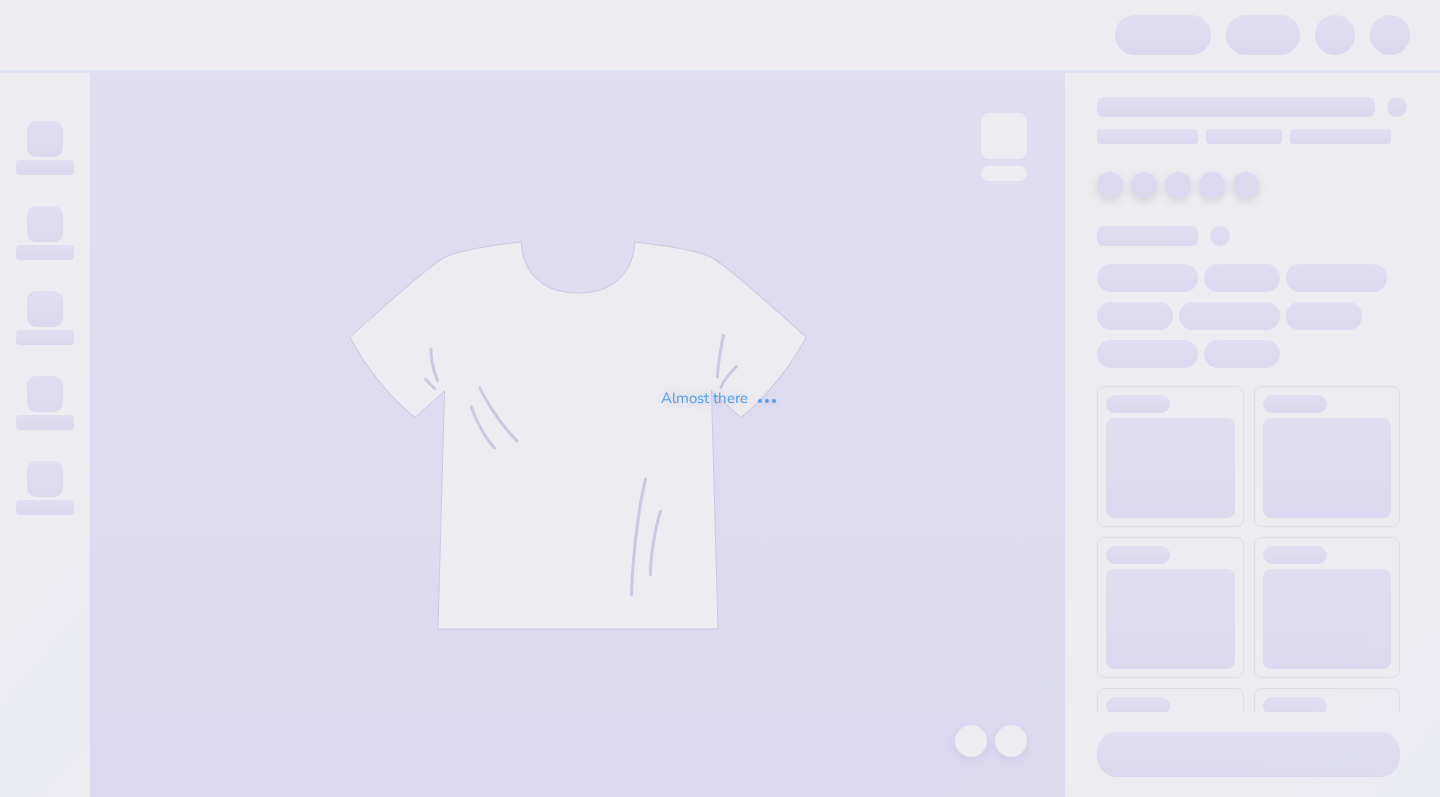 scroll, scrollTop: 0, scrollLeft: 0, axis: both 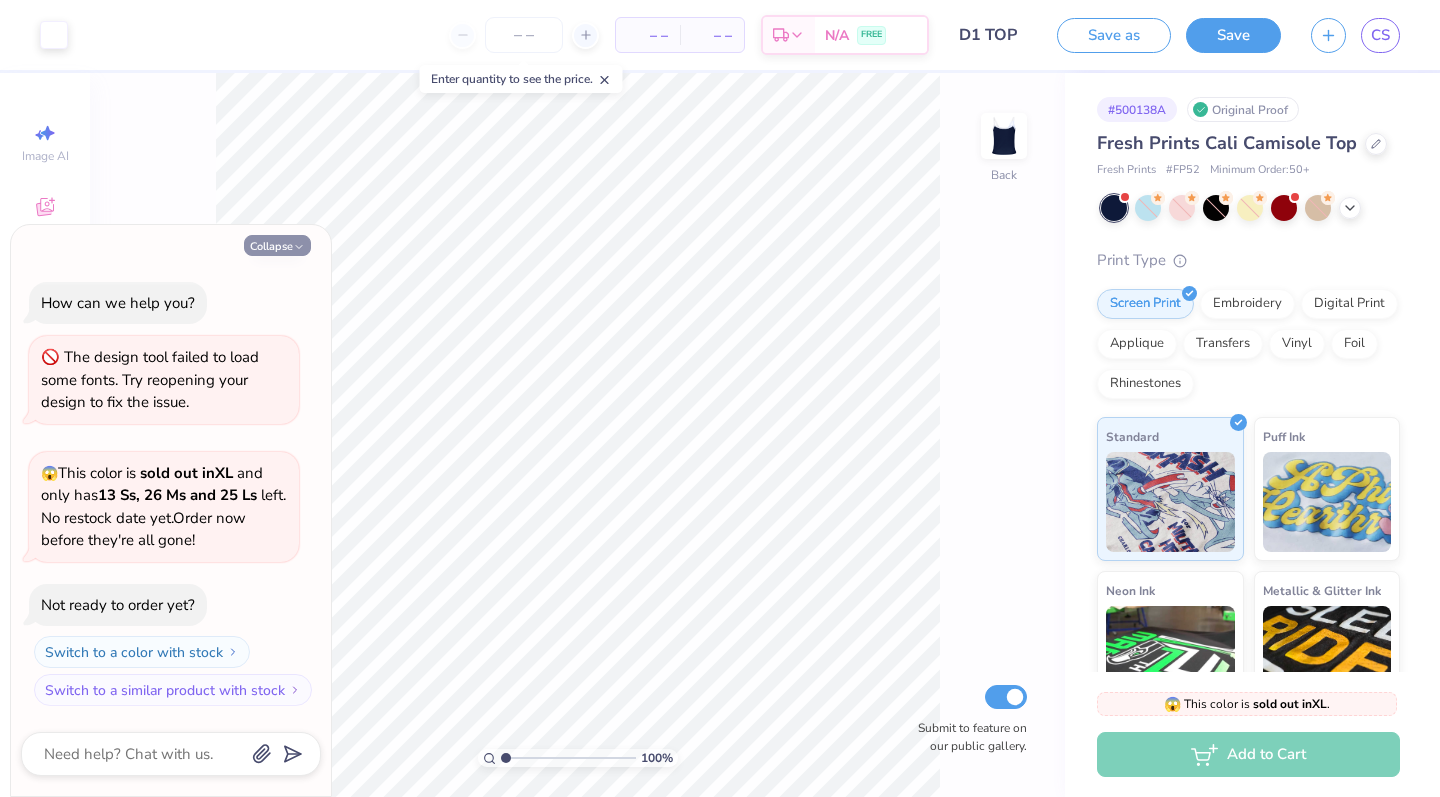click on "Collapse" at bounding box center [277, 245] 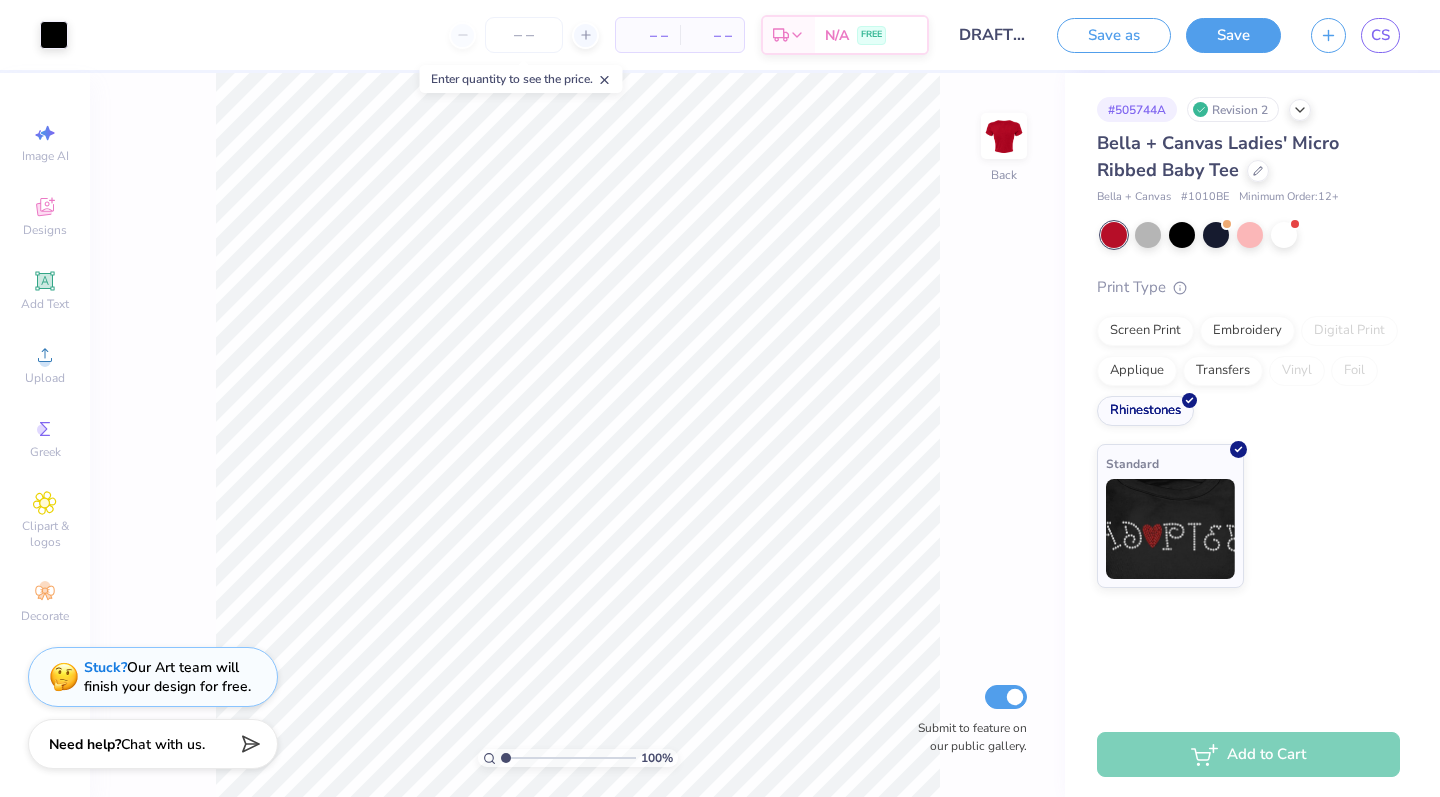 scroll, scrollTop: 0, scrollLeft: 0, axis: both 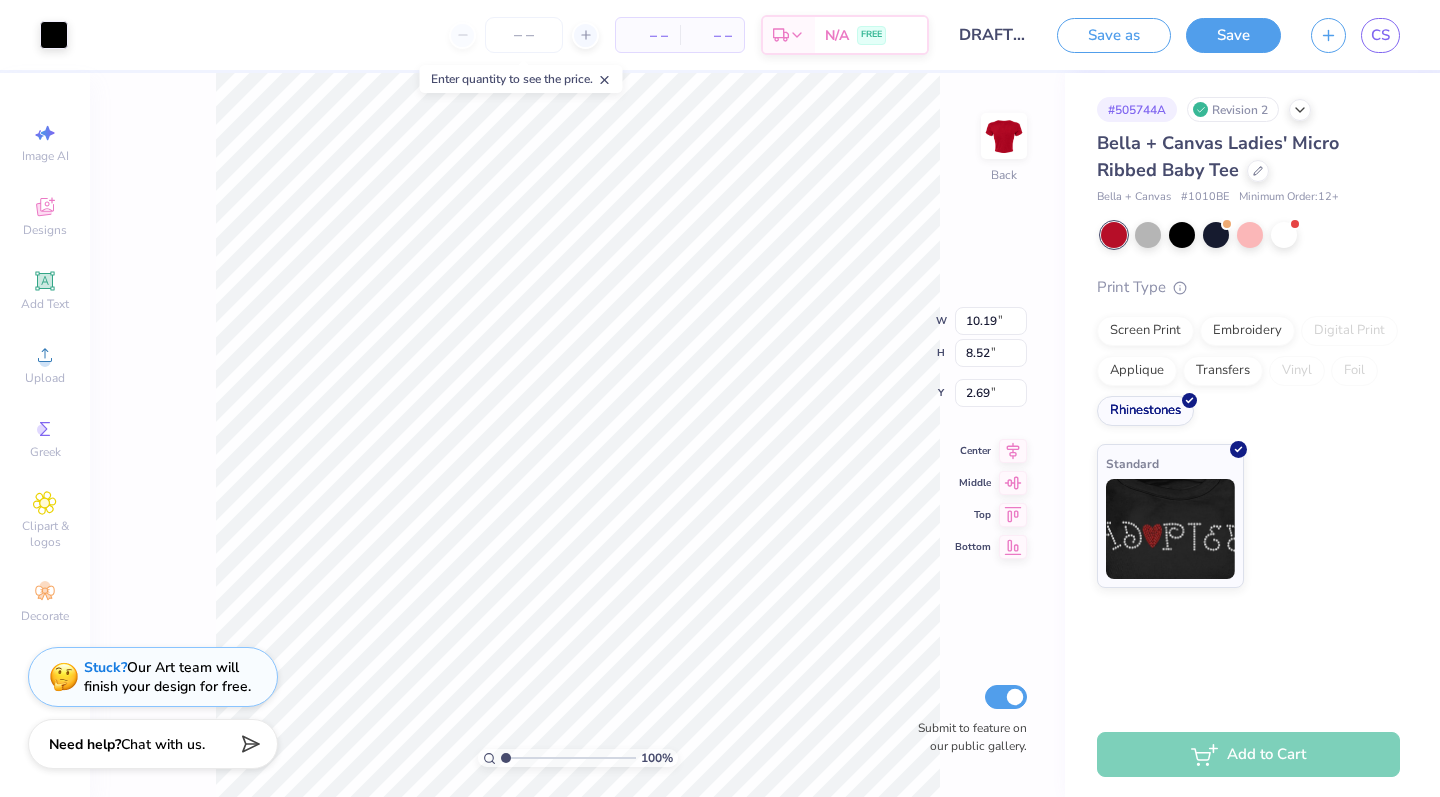 type on "9.93" 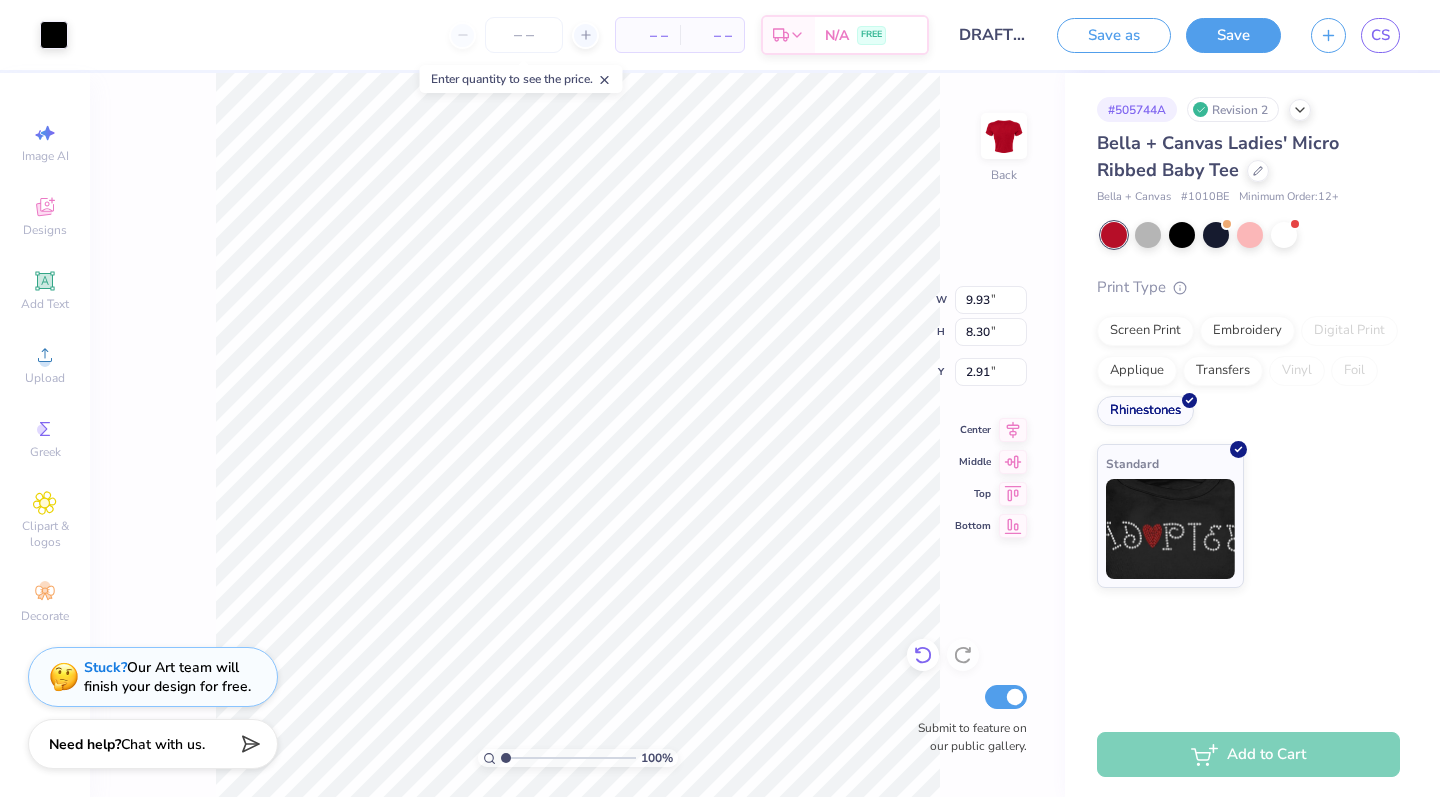click 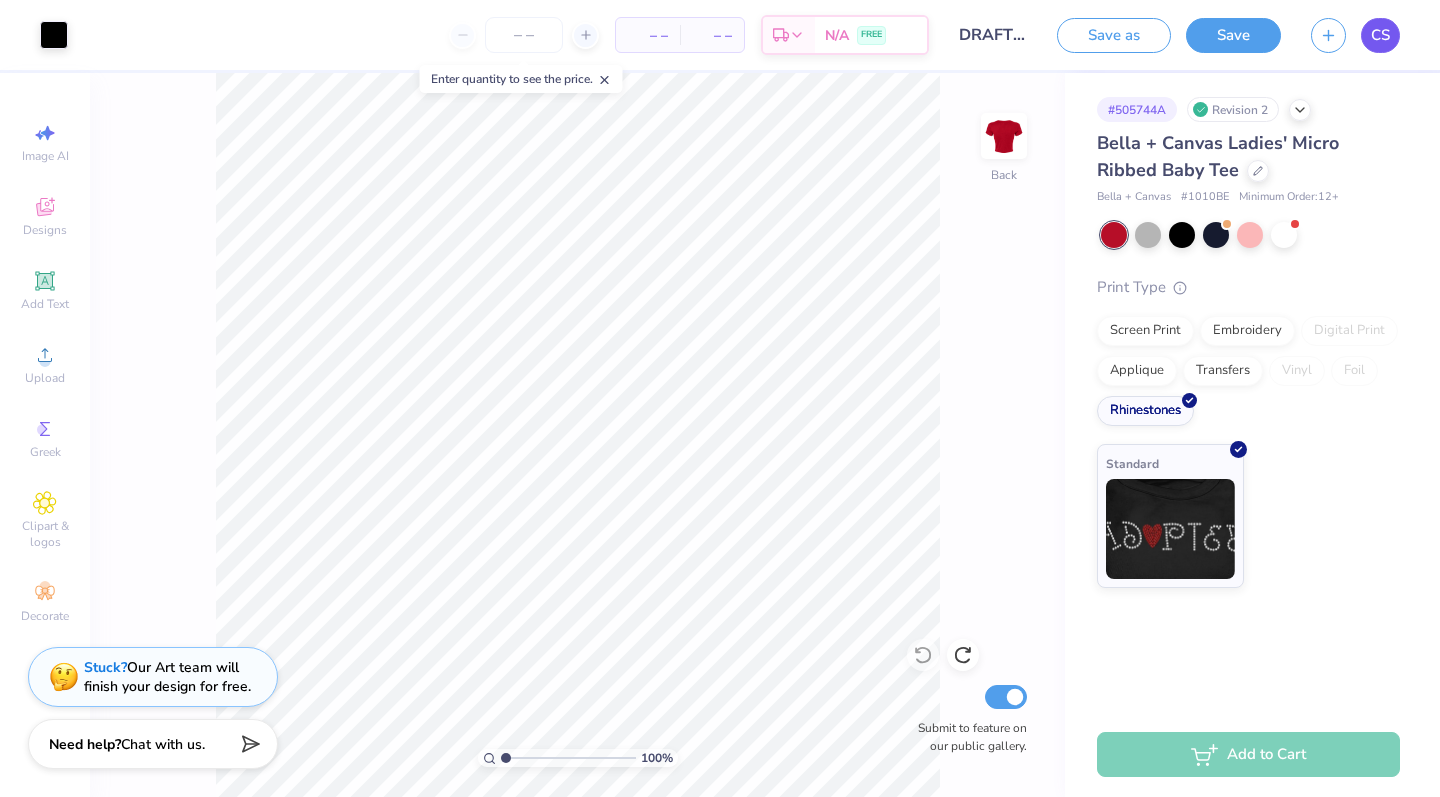 click on "CS" at bounding box center [1380, 35] 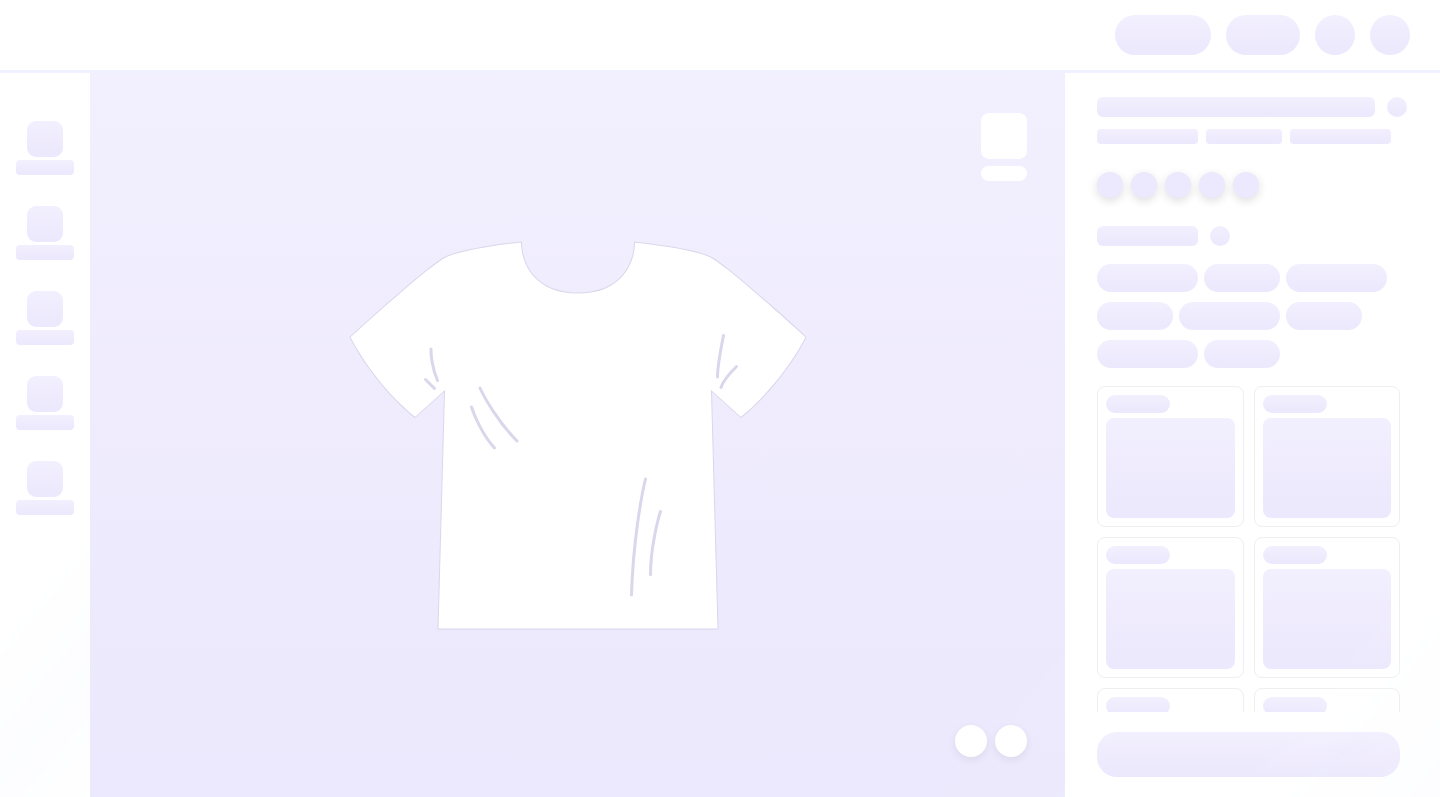 scroll, scrollTop: 0, scrollLeft: 0, axis: both 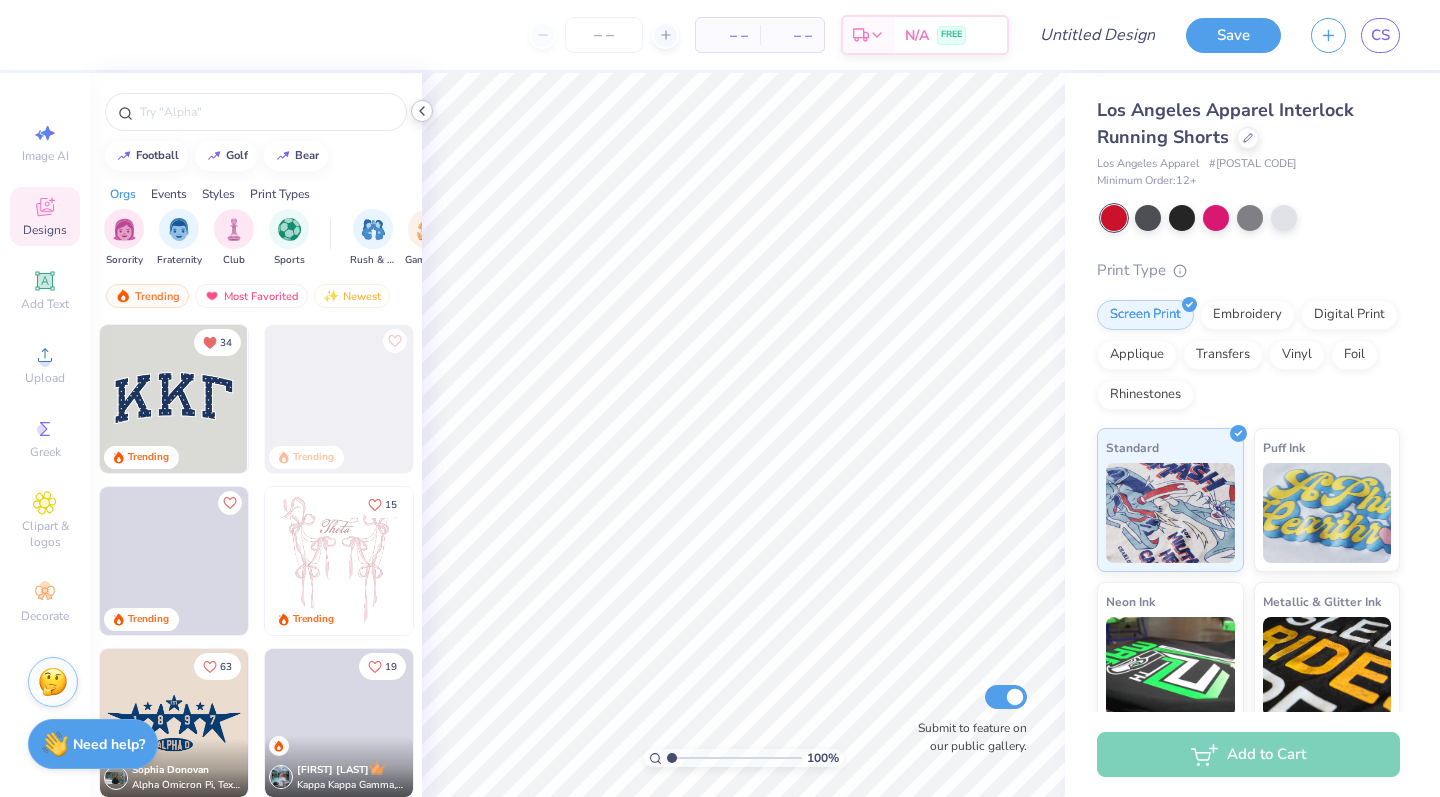 click 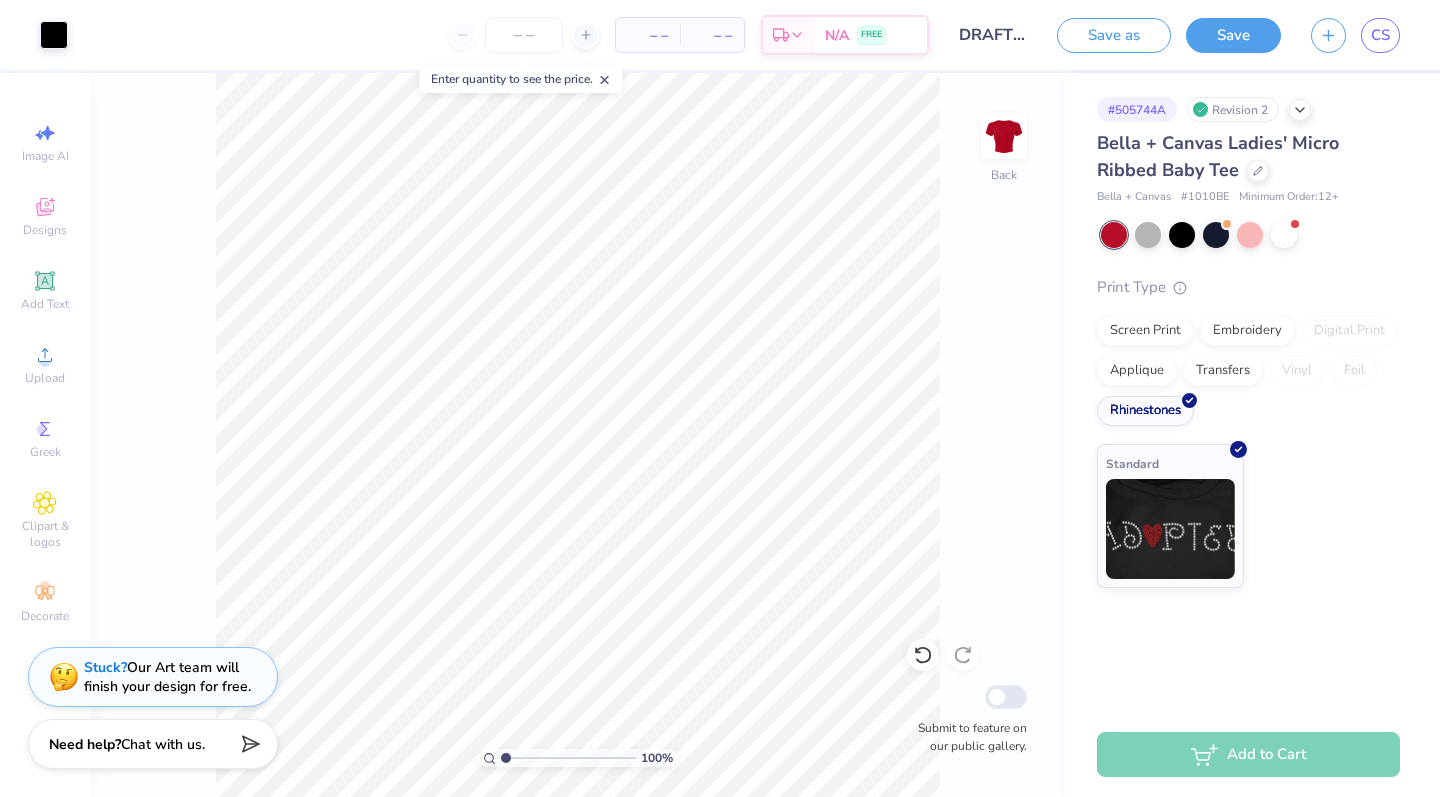 scroll, scrollTop: 0, scrollLeft: 0, axis: both 